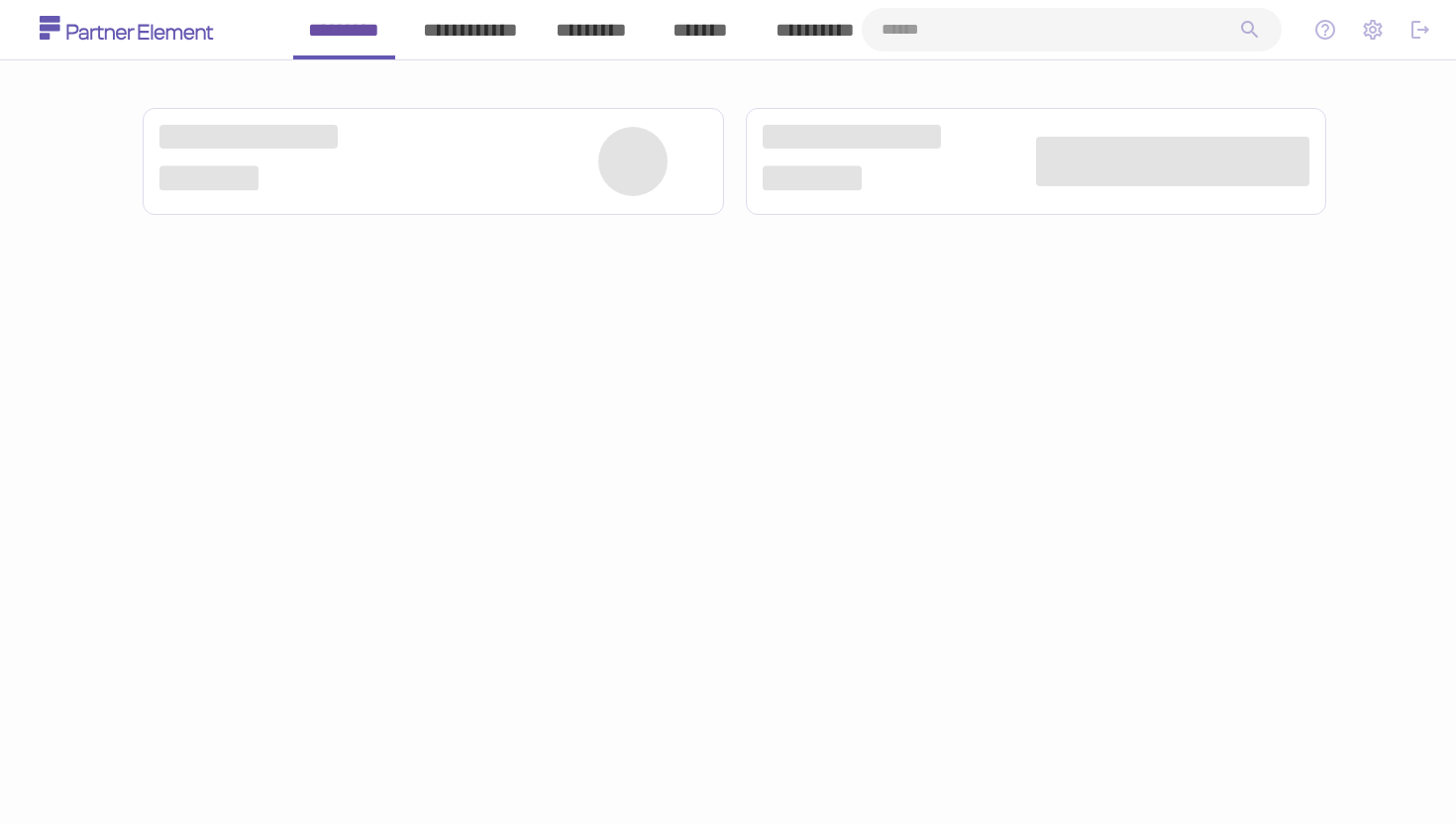 scroll, scrollTop: 0, scrollLeft: 0, axis: both 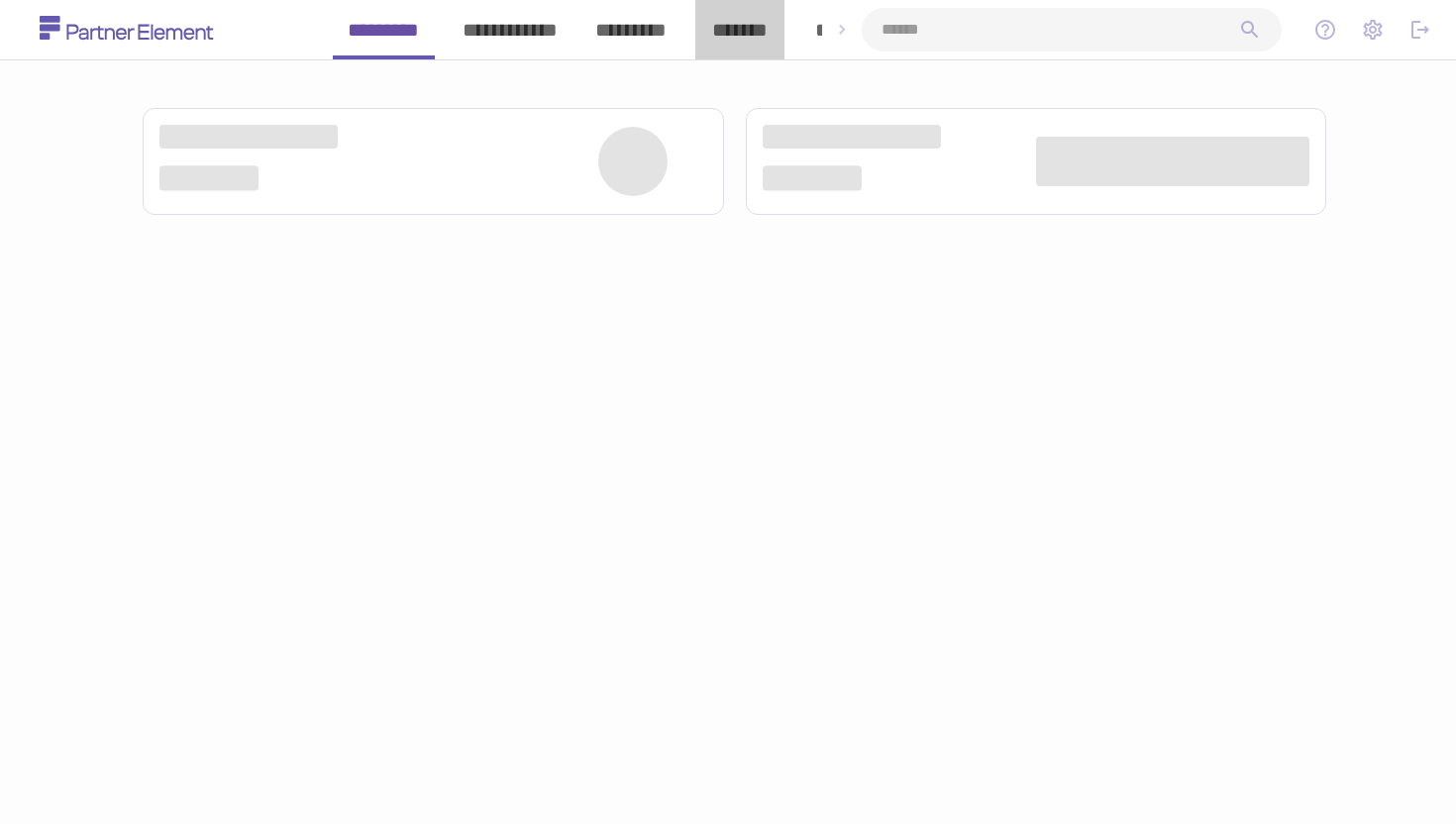 click on "*******" at bounding box center (740, 30) 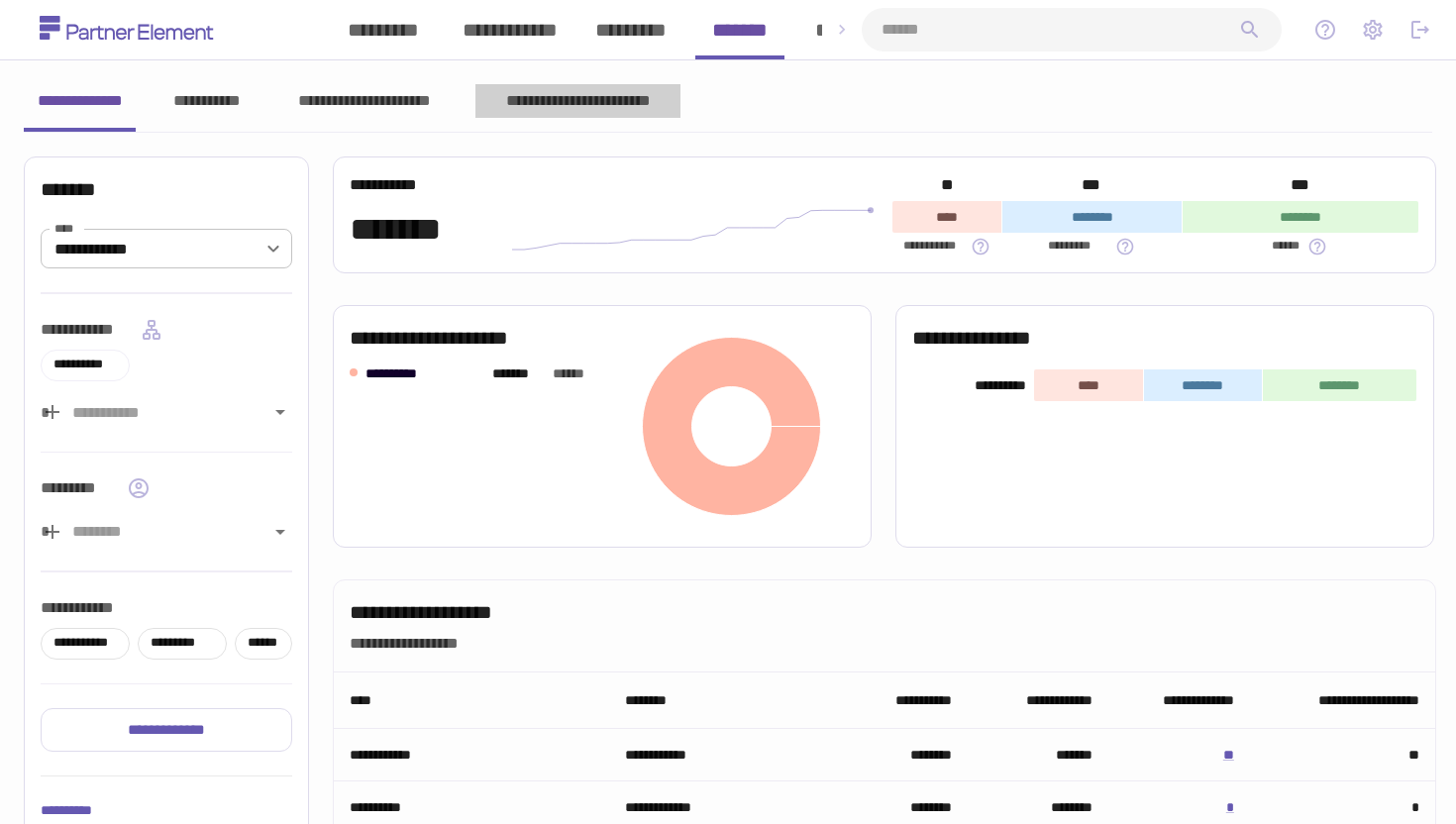 click on "**********" at bounding box center [577, 101] 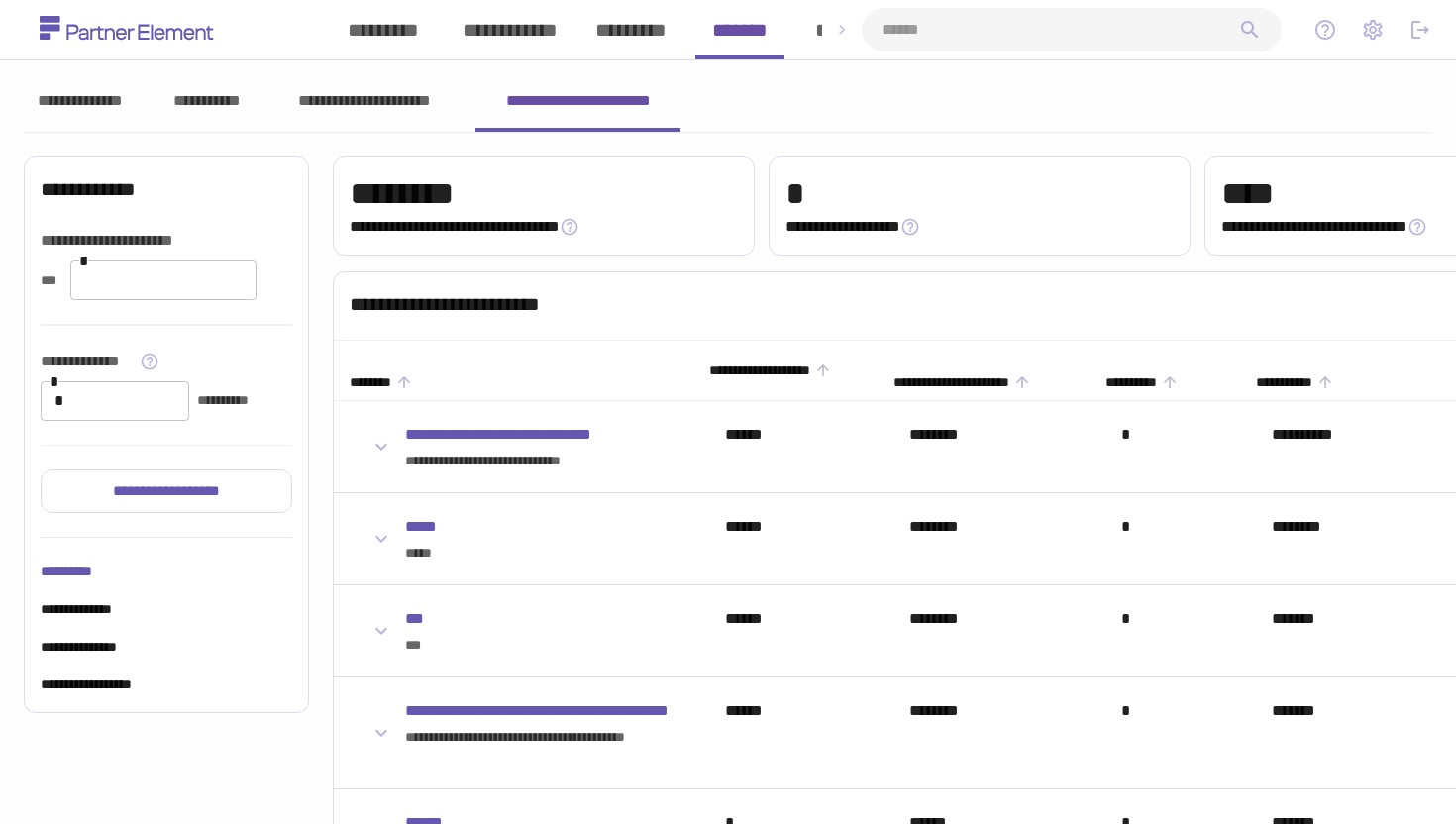 click on "**********" at bounding box center [79, 101] 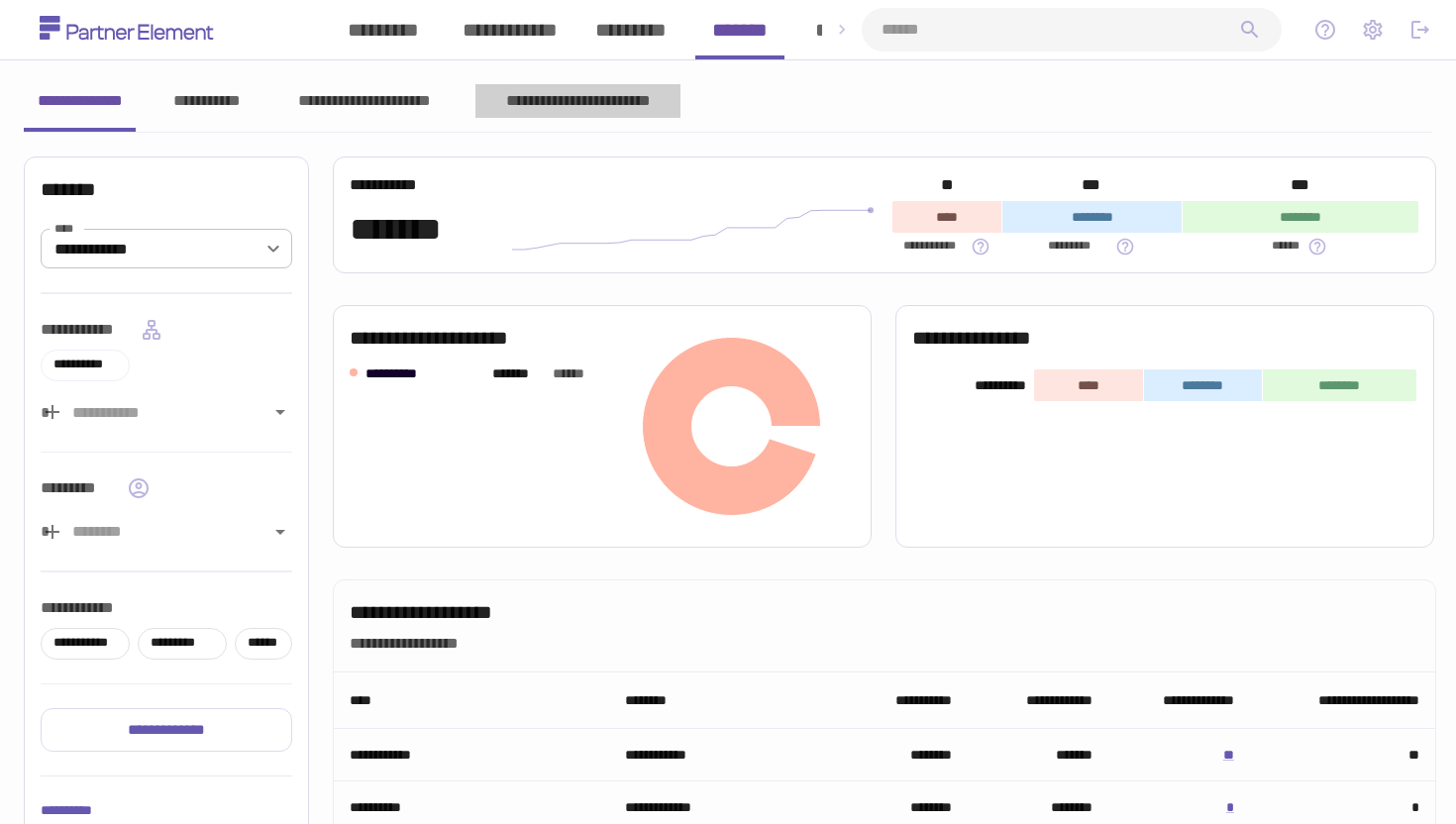 click on "**********" at bounding box center (577, 101) 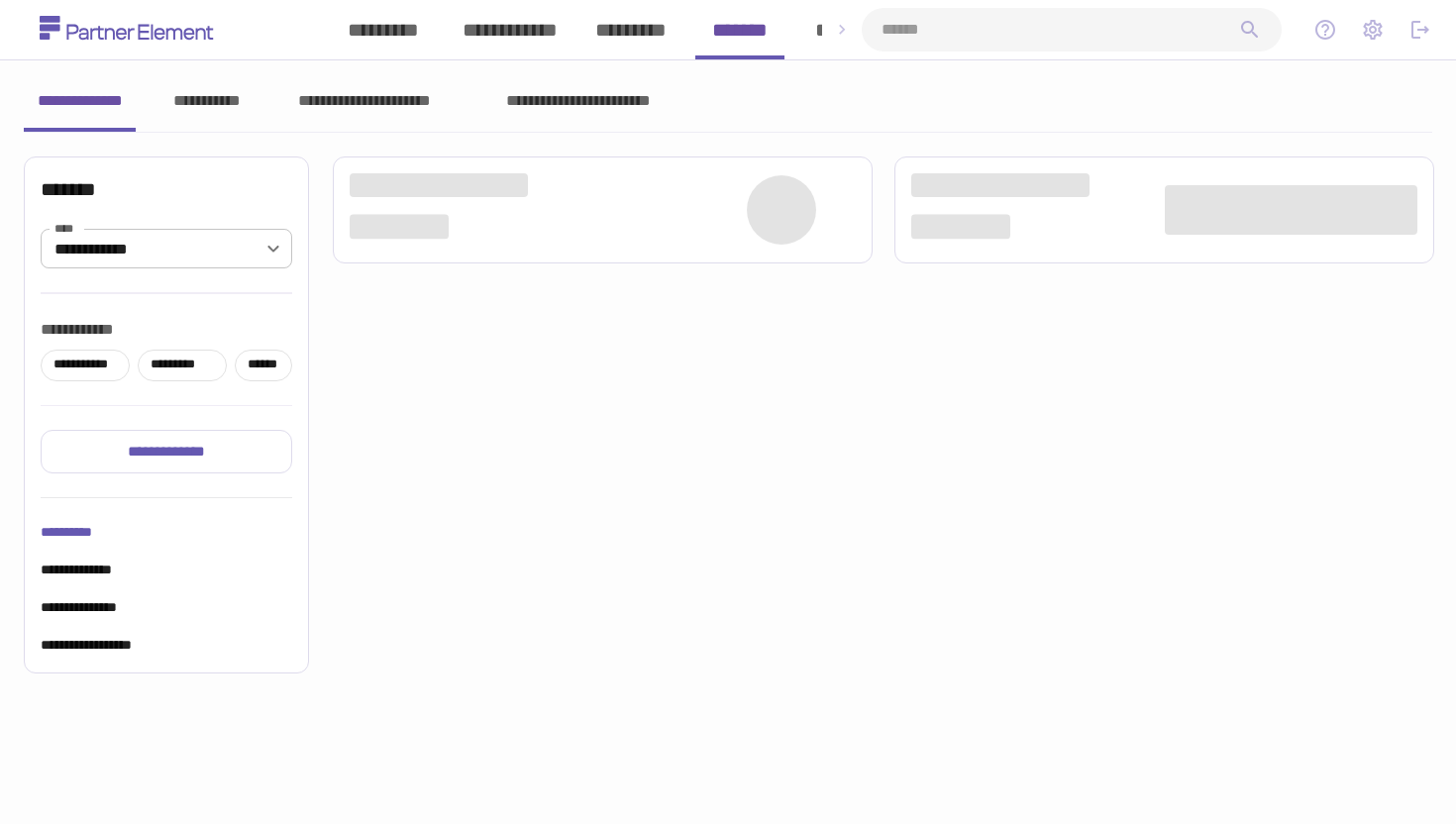 scroll, scrollTop: 0, scrollLeft: 0, axis: both 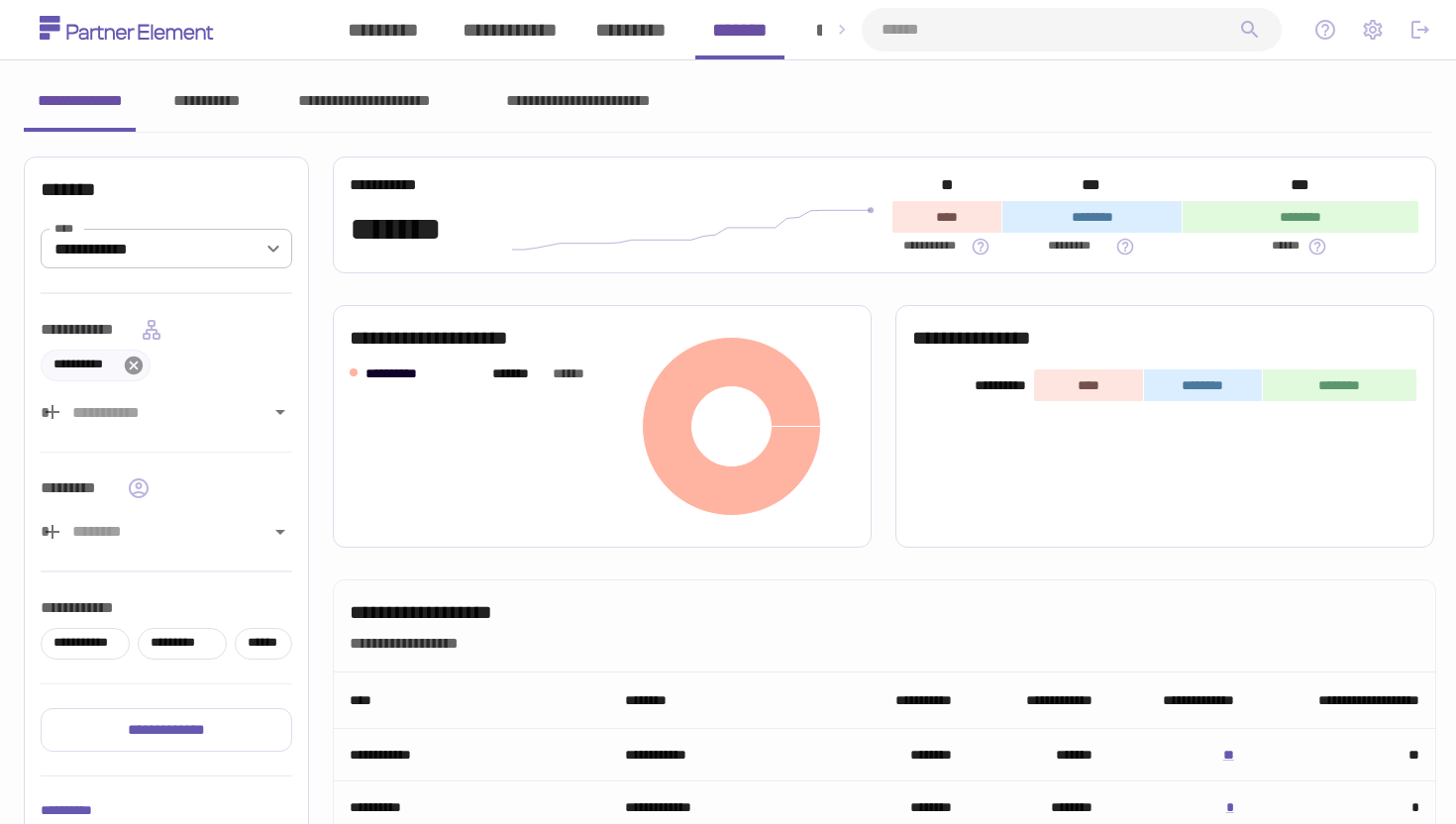 click 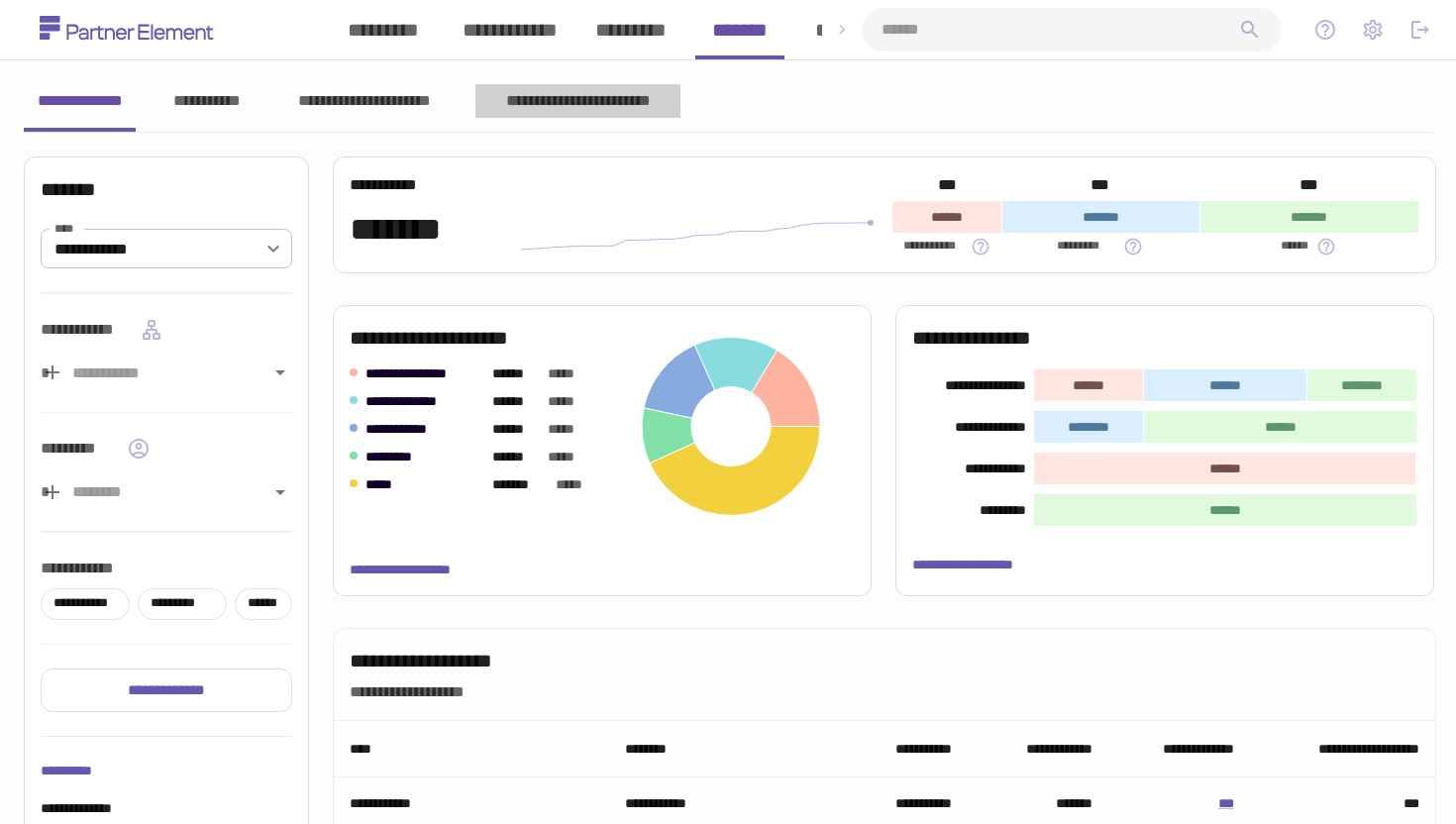 click on "**********" at bounding box center [577, 101] 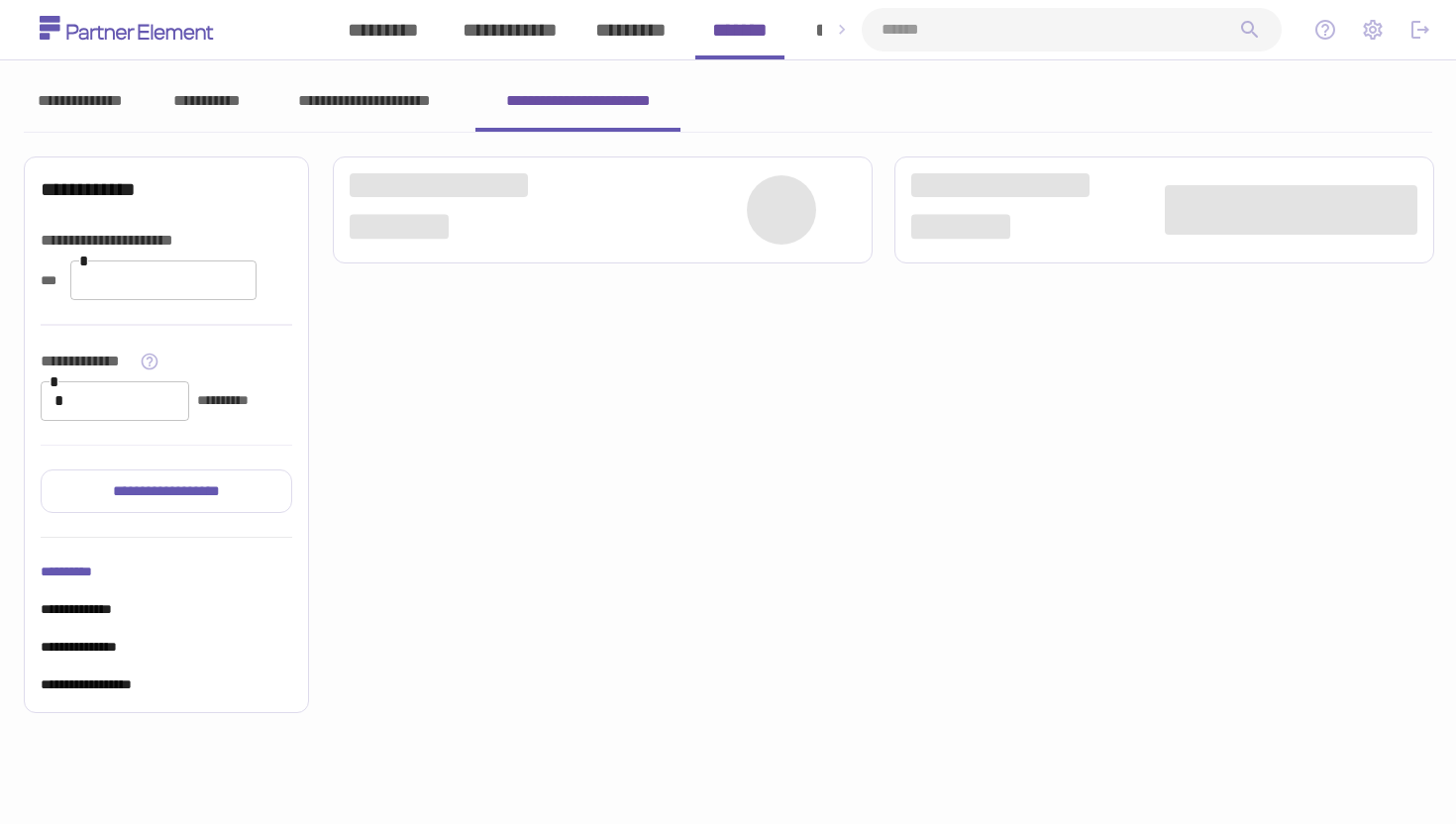 type 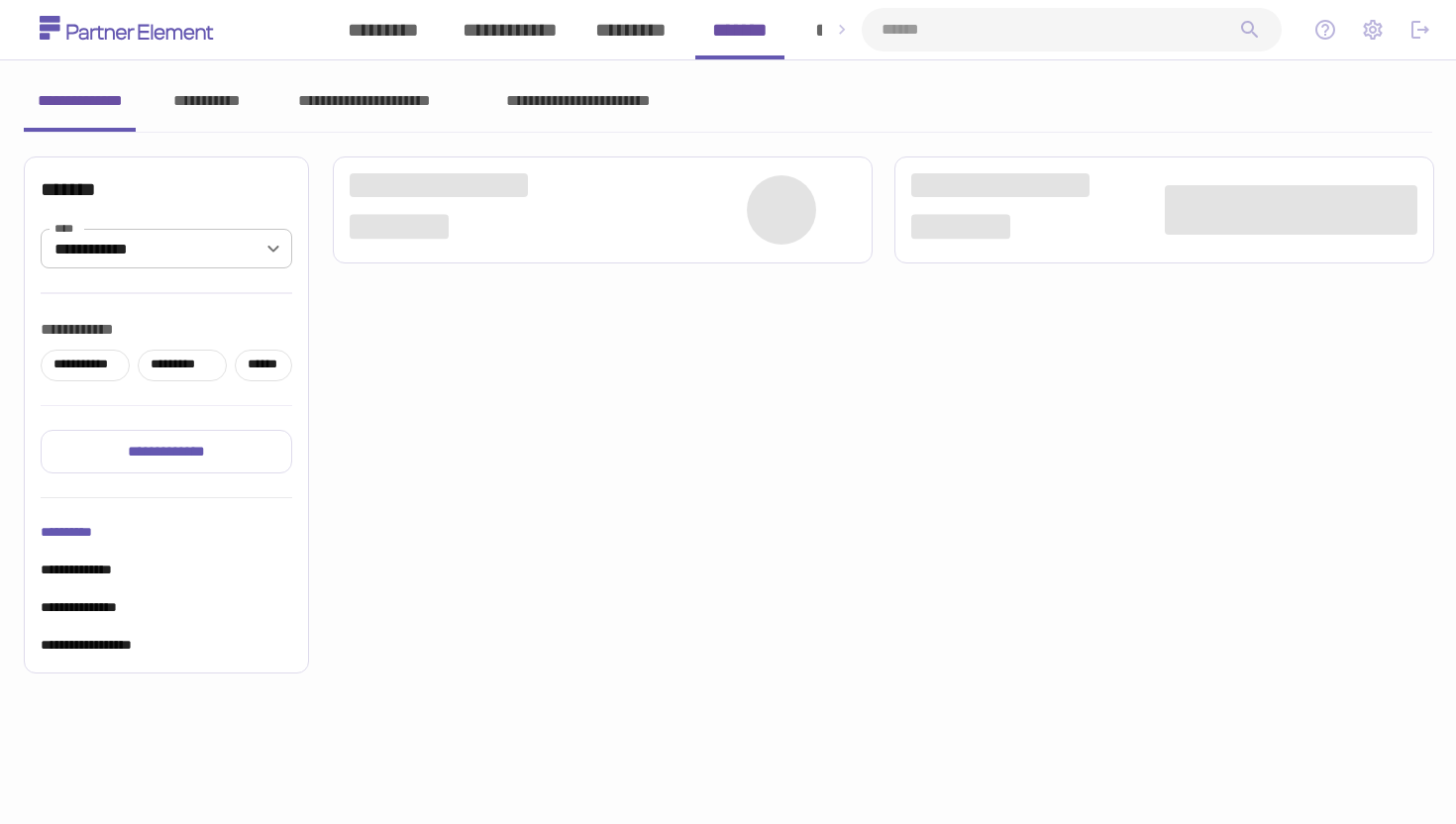 scroll, scrollTop: 0, scrollLeft: 0, axis: both 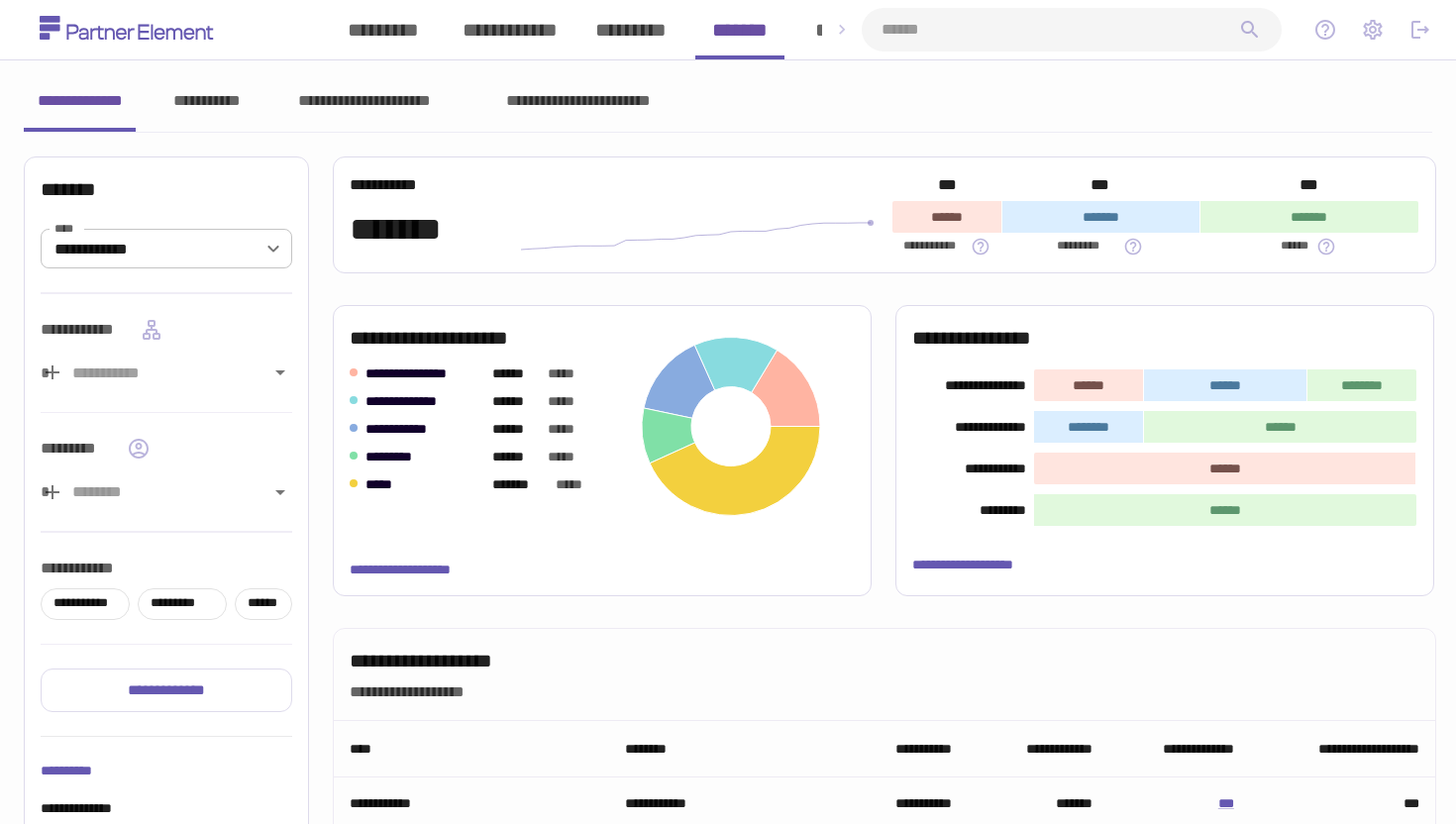 click on "[FIRST] [LAST] [EMAIL] [PHONE]" at bounding box center (728, 108) 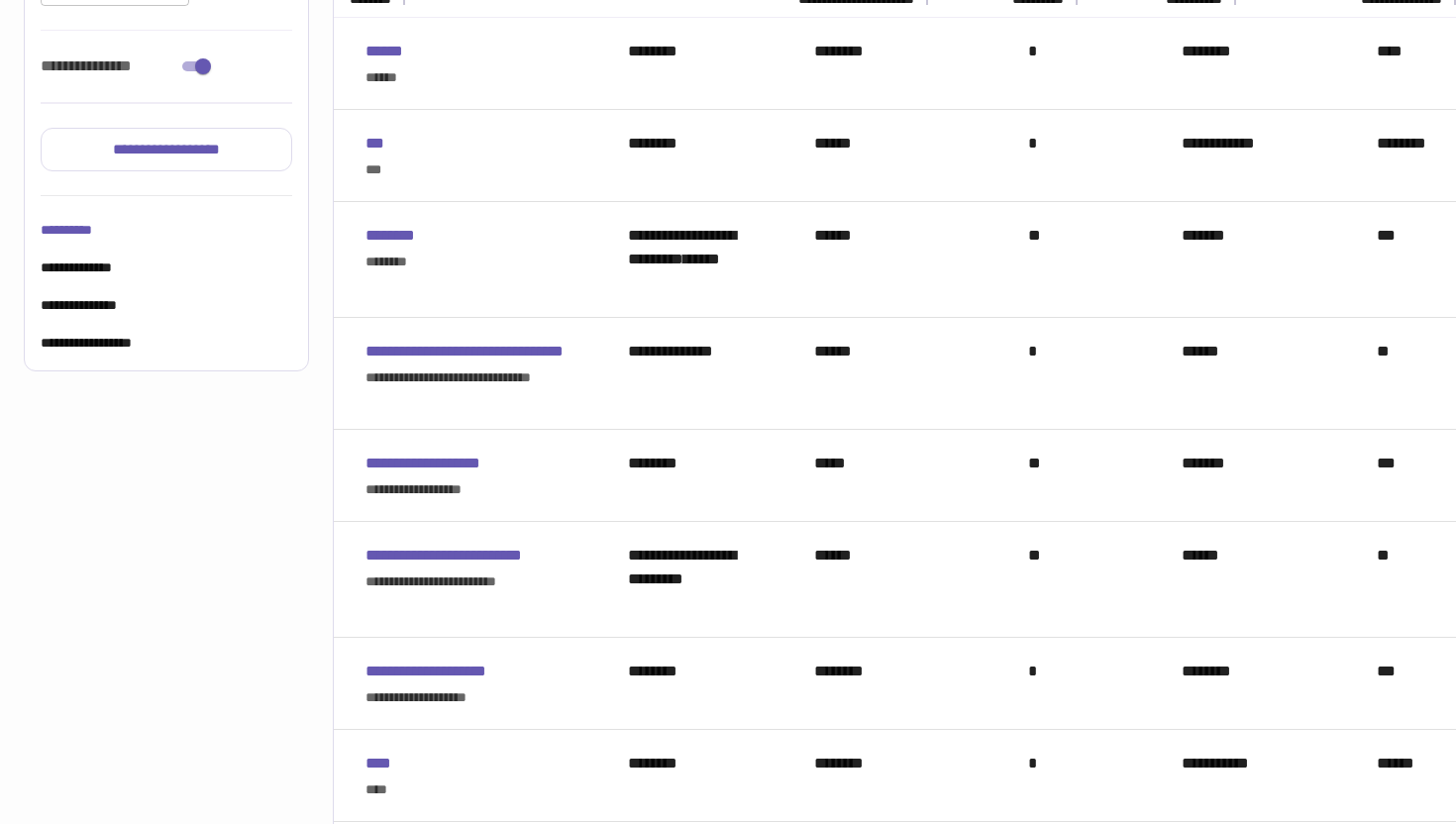 scroll, scrollTop: 422, scrollLeft: 0, axis: vertical 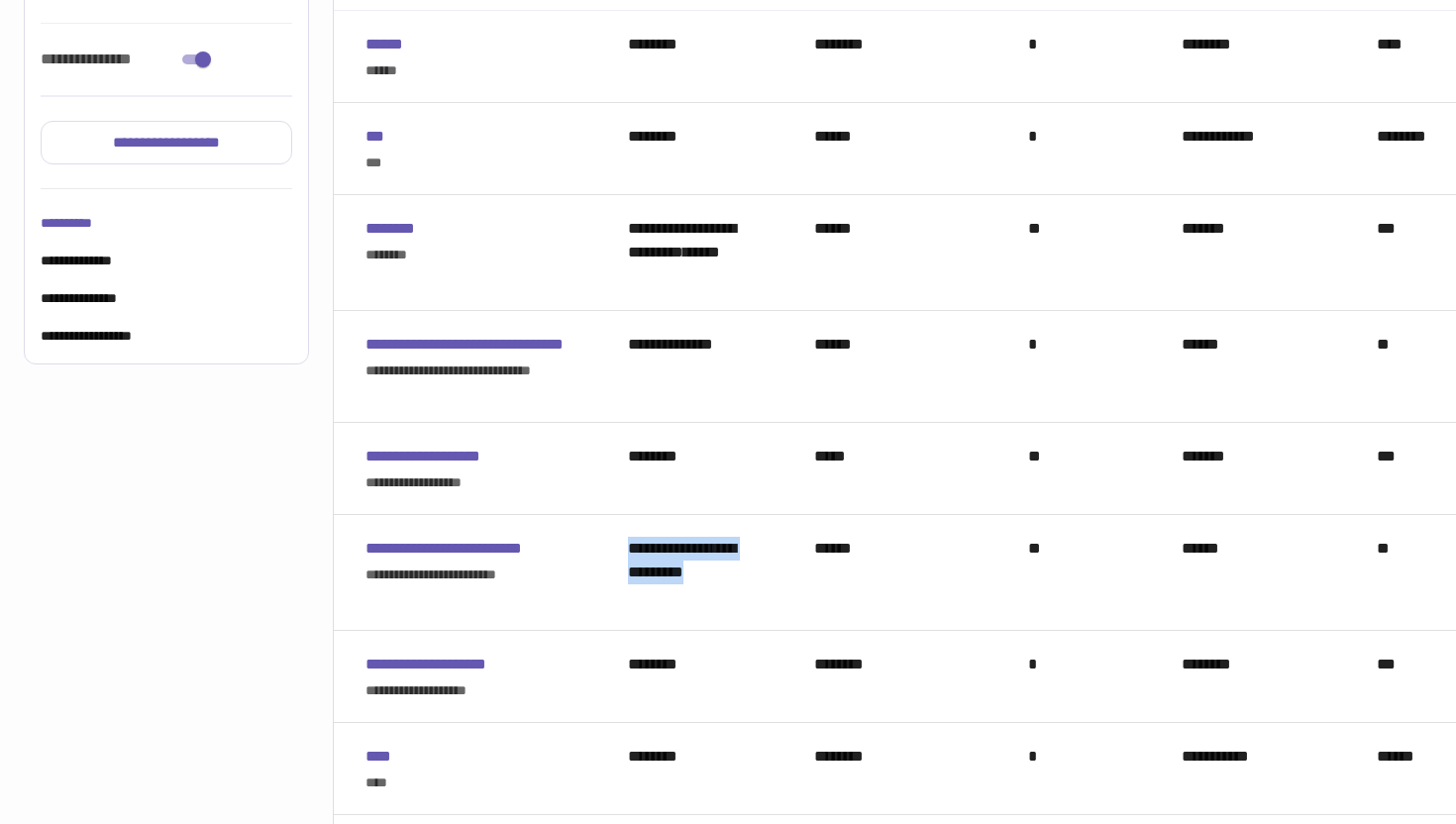 drag, startPoint x: 650, startPoint y: 622, endPoint x: 590, endPoint y: 569, distance: 80.05623 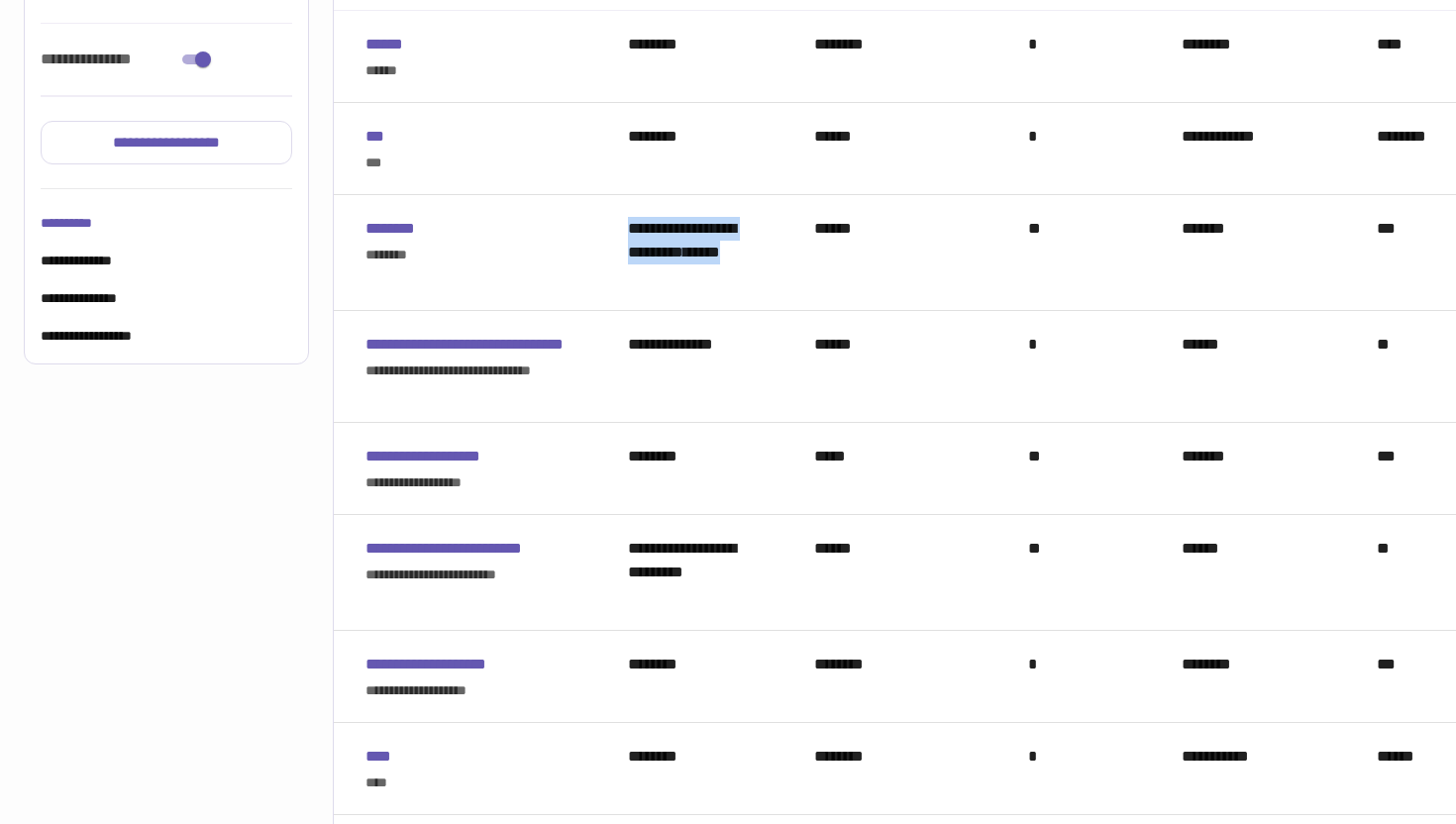 drag, startPoint x: 698, startPoint y: 280, endPoint x: 593, endPoint y: 232, distance: 115.451288 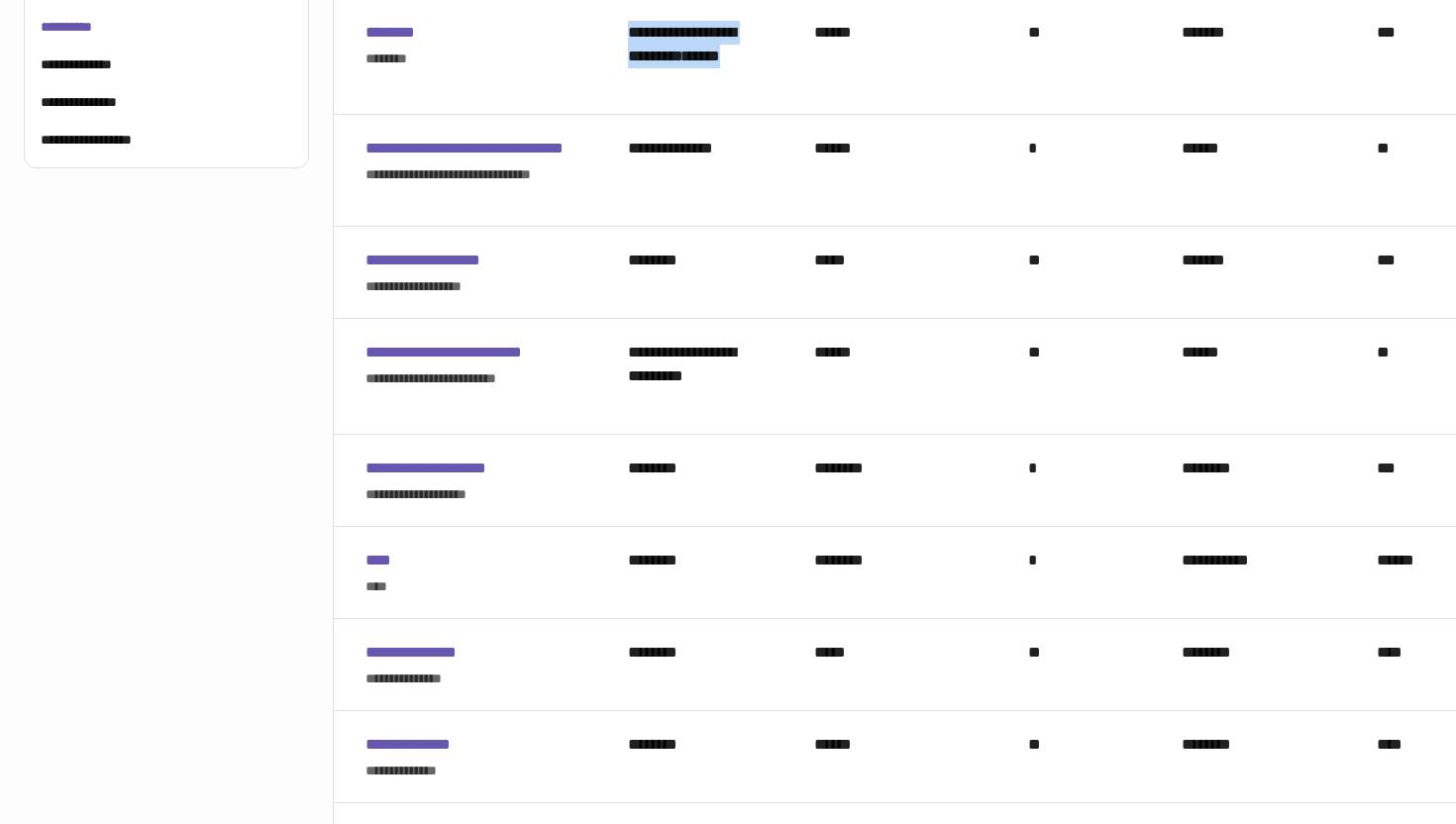 scroll, scrollTop: 462, scrollLeft: 0, axis: vertical 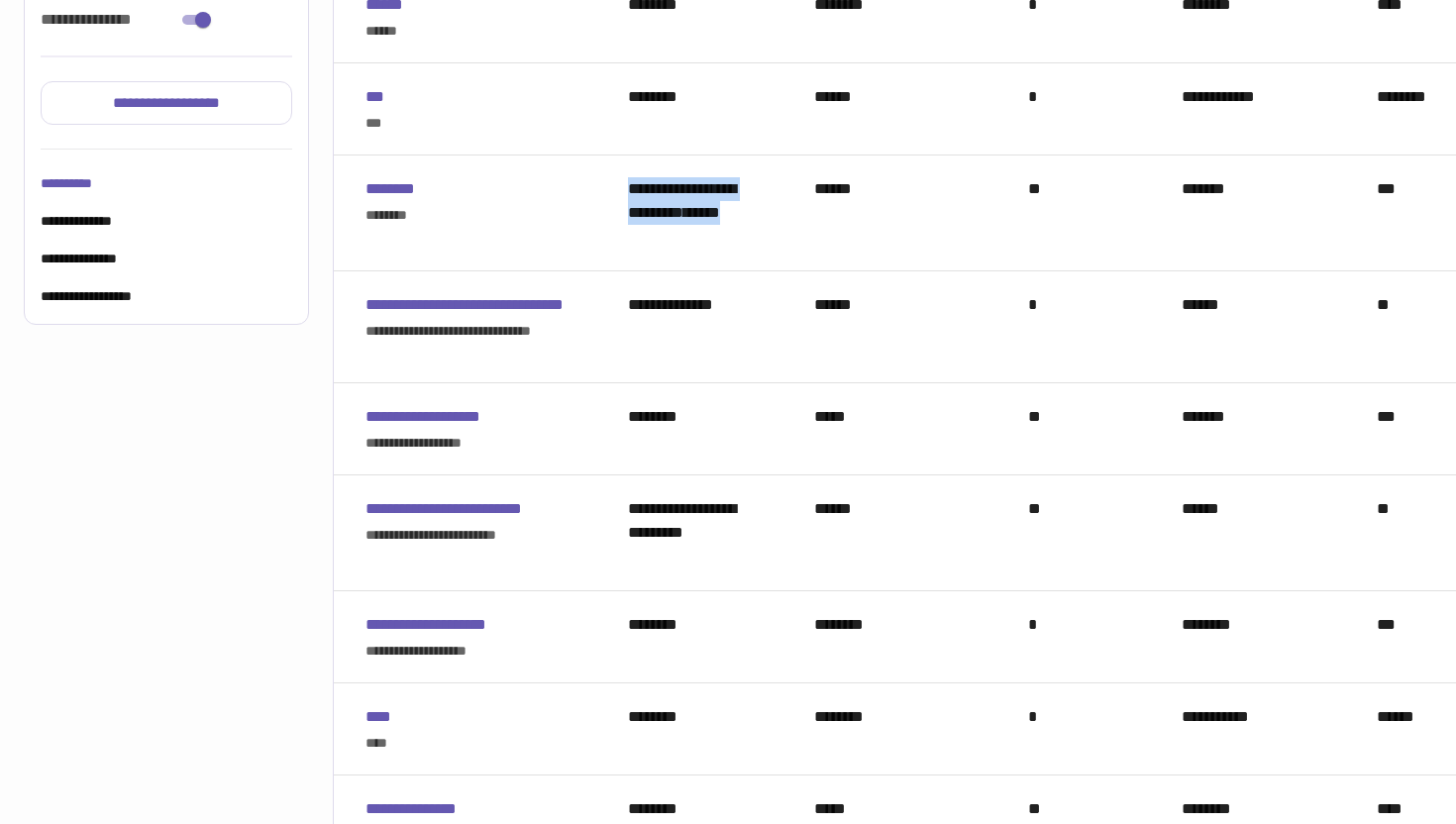 click 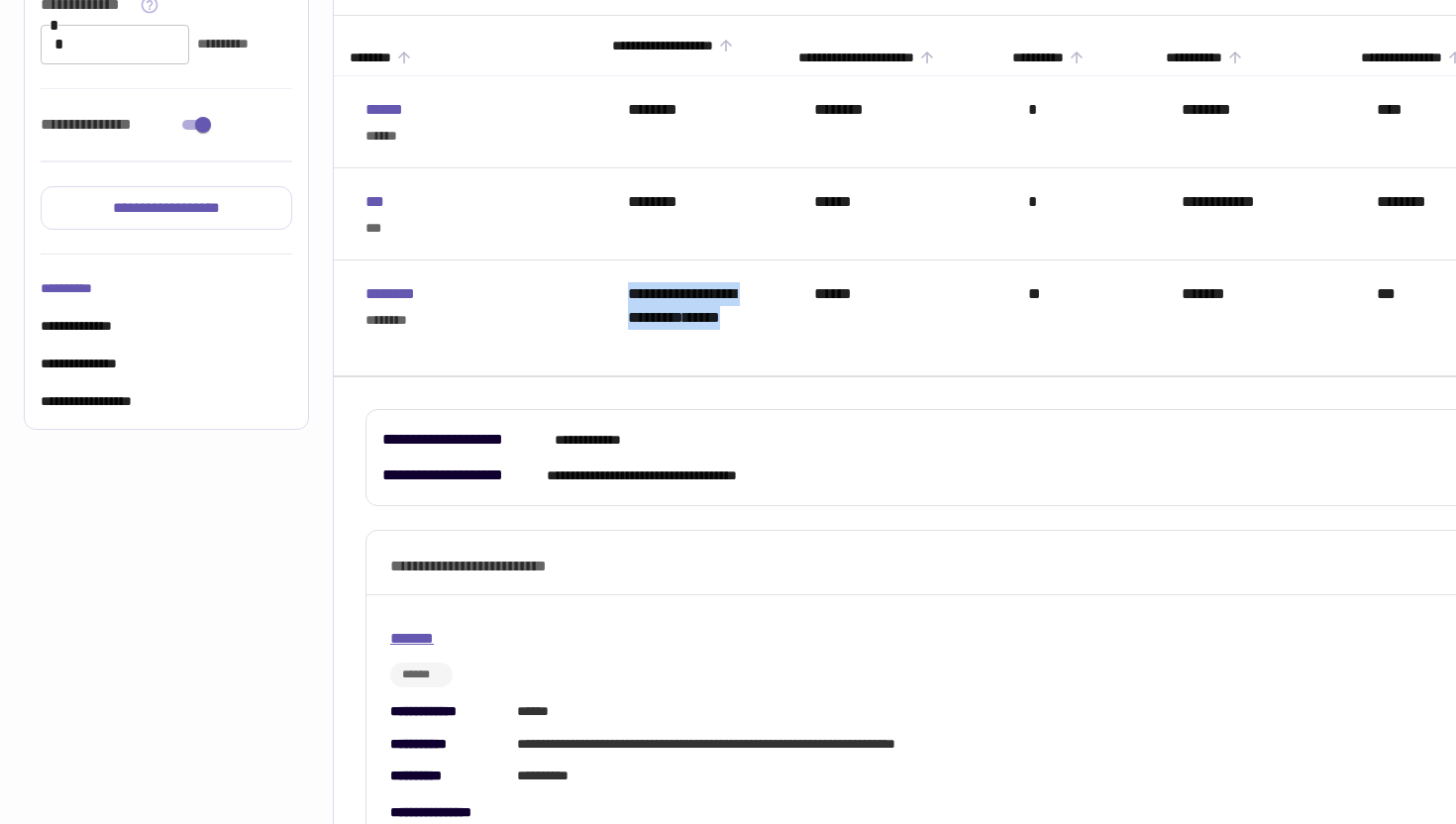 scroll, scrollTop: 355, scrollLeft: 0, axis: vertical 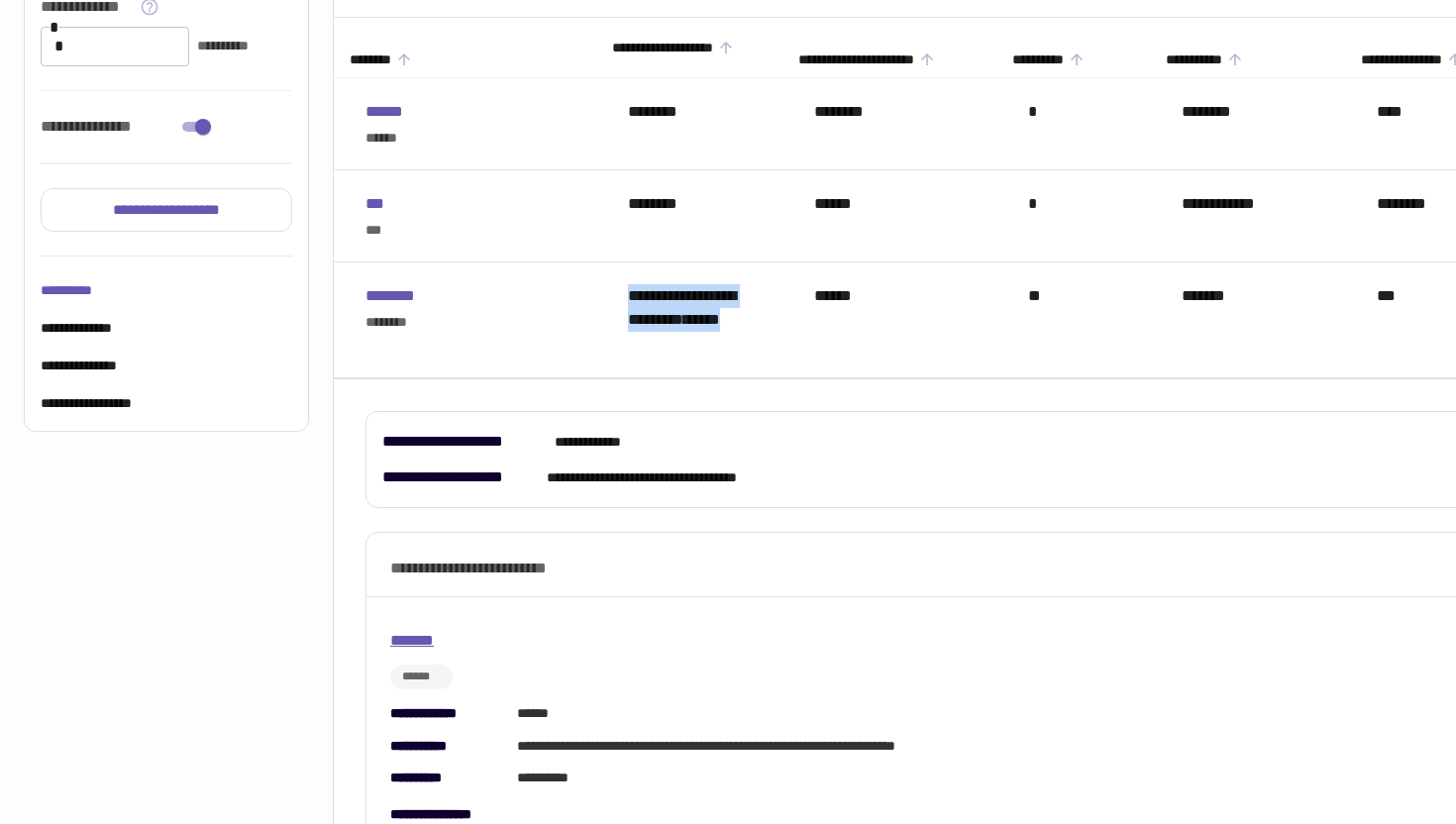 type 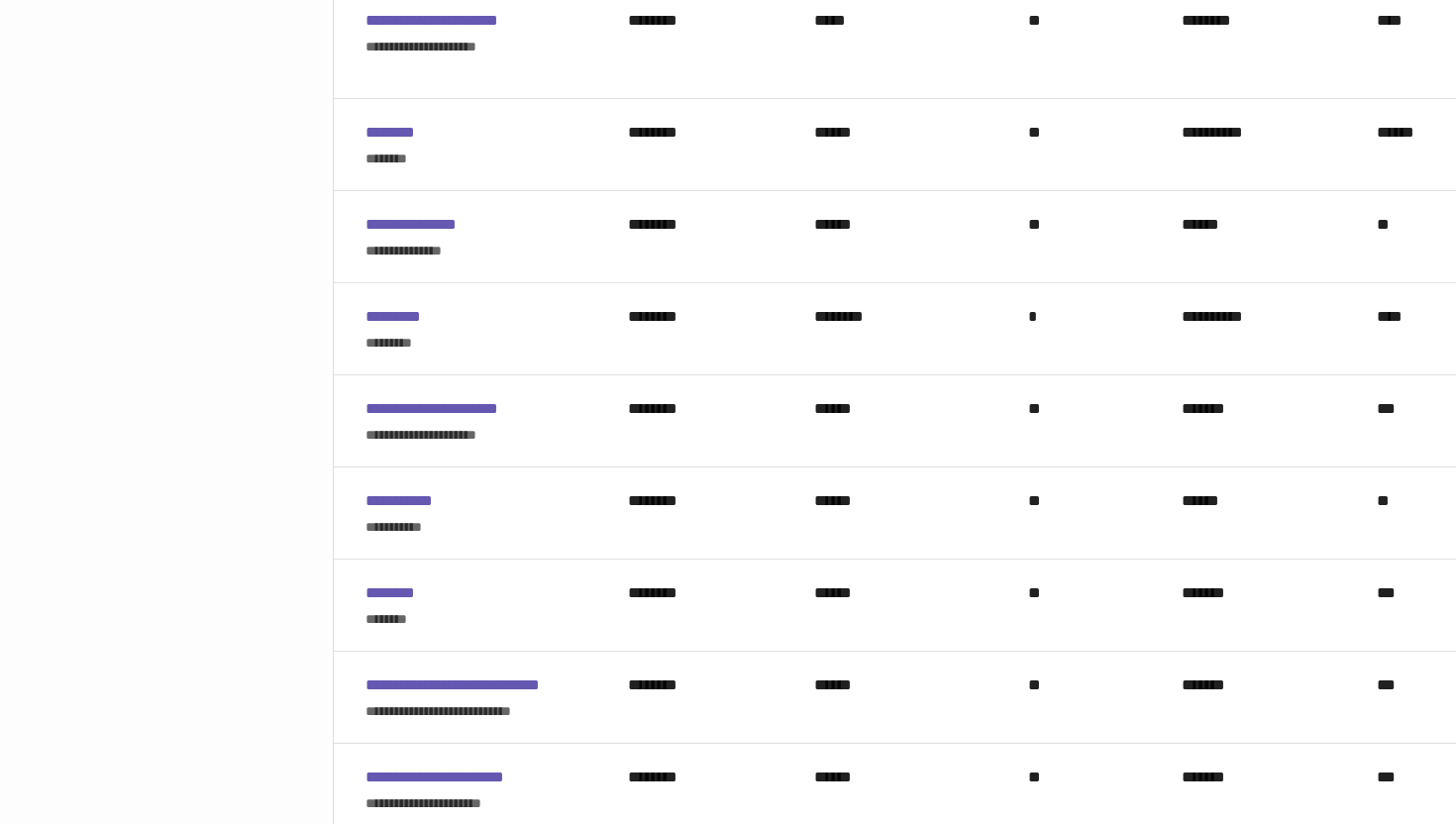 scroll, scrollTop: 4318, scrollLeft: 0, axis: vertical 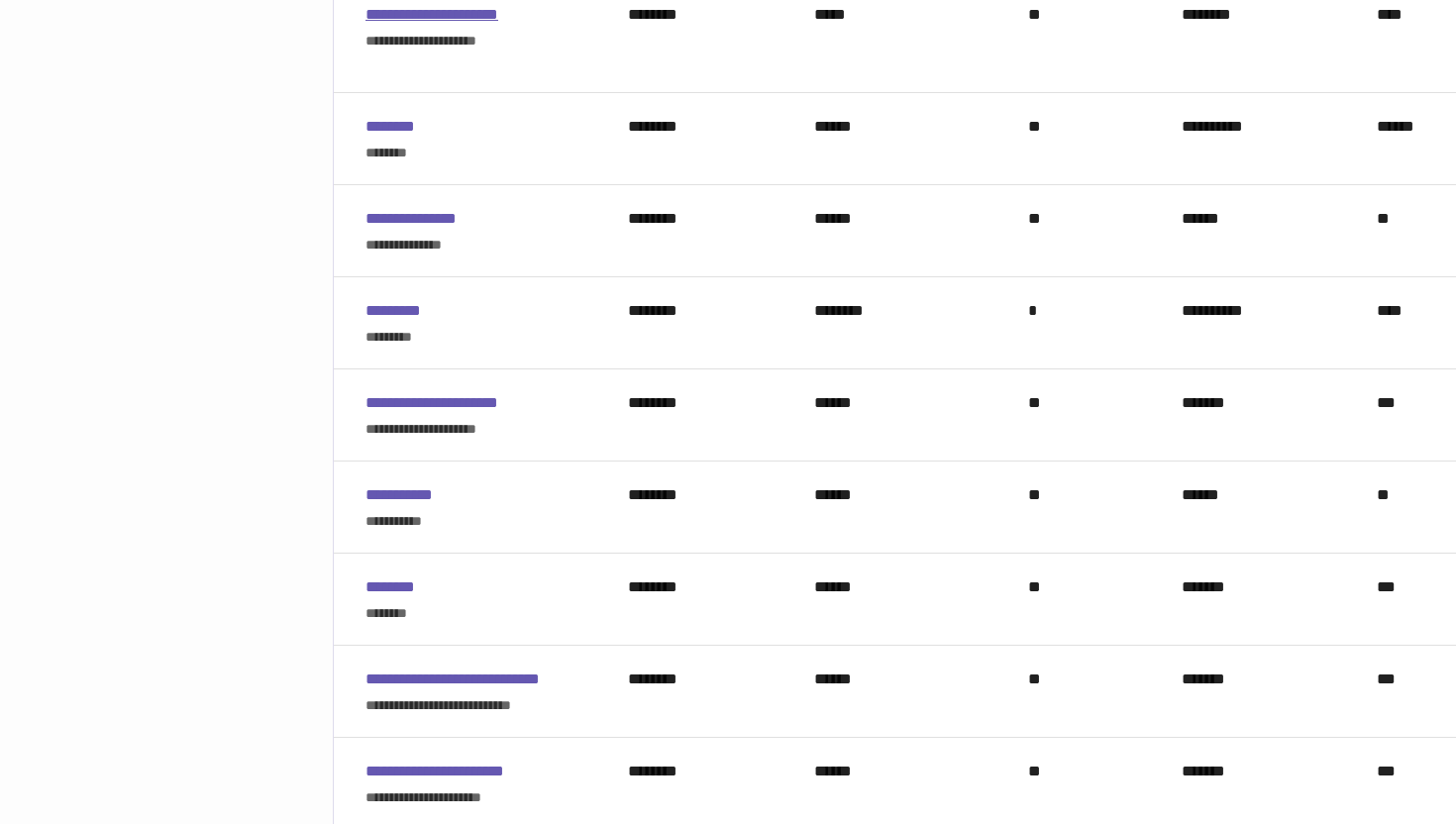 click on "**********" at bounding box center (432, 14) 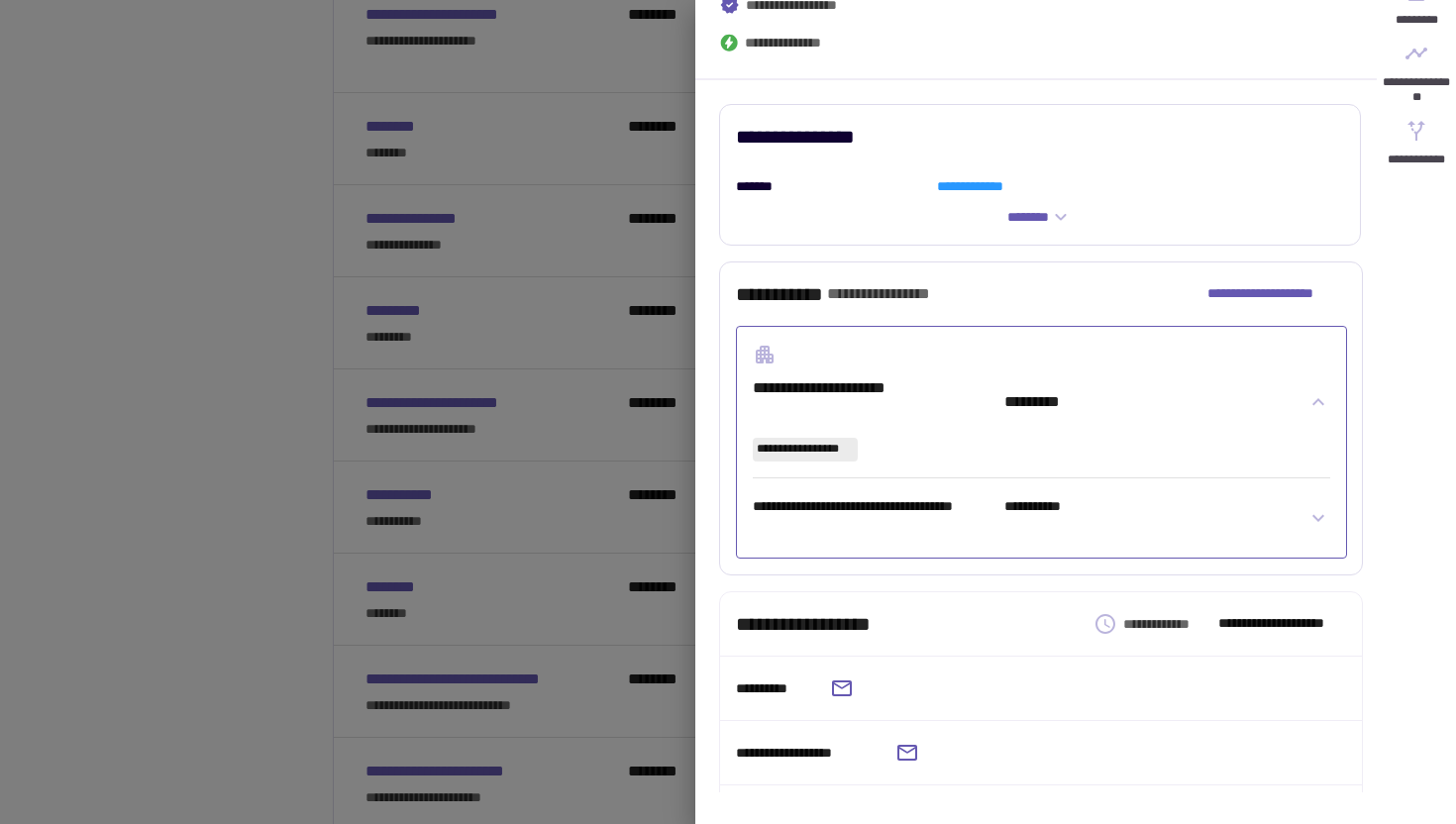 scroll, scrollTop: 306, scrollLeft: 0, axis: vertical 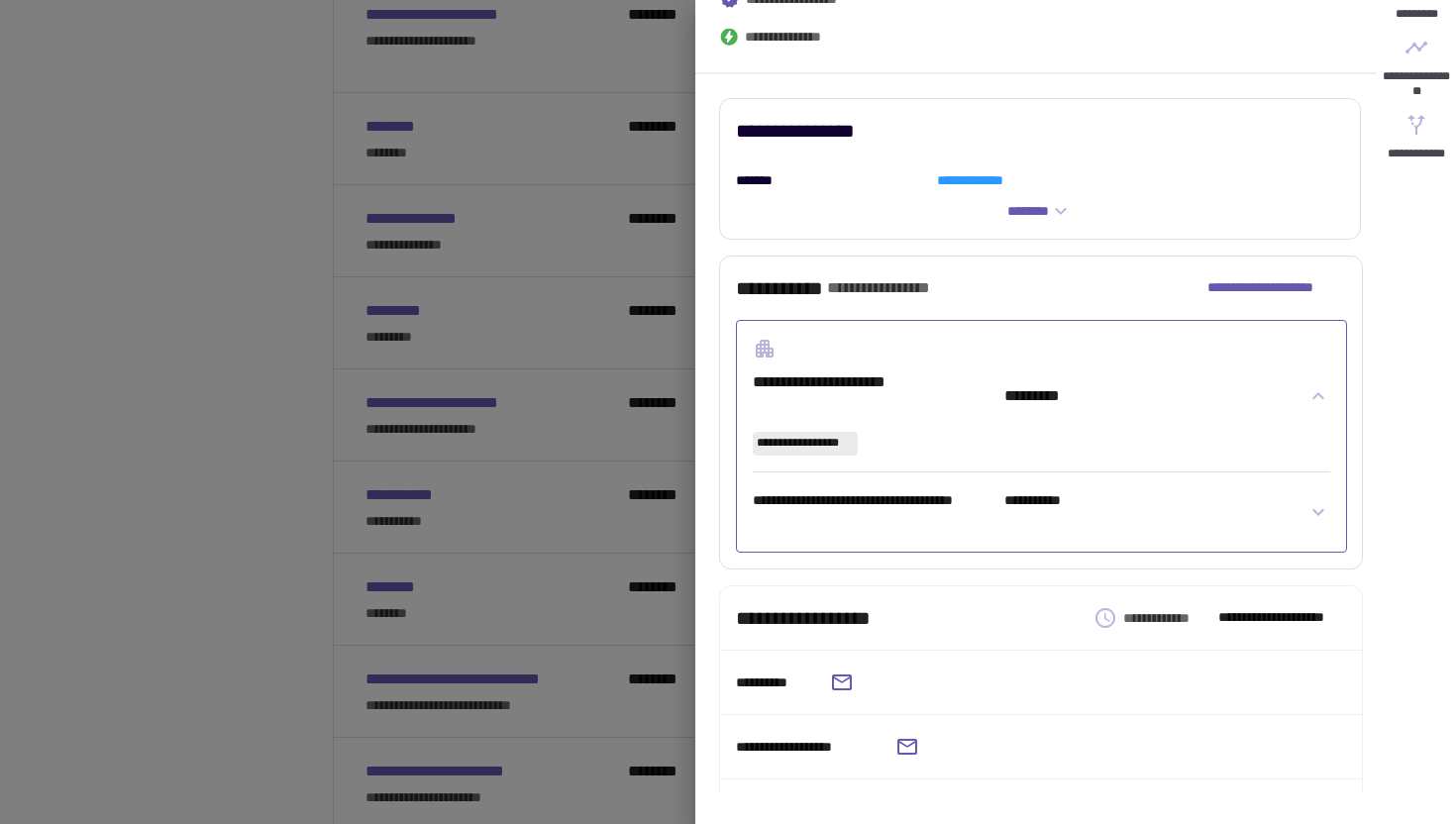 click at bounding box center [728, 412] 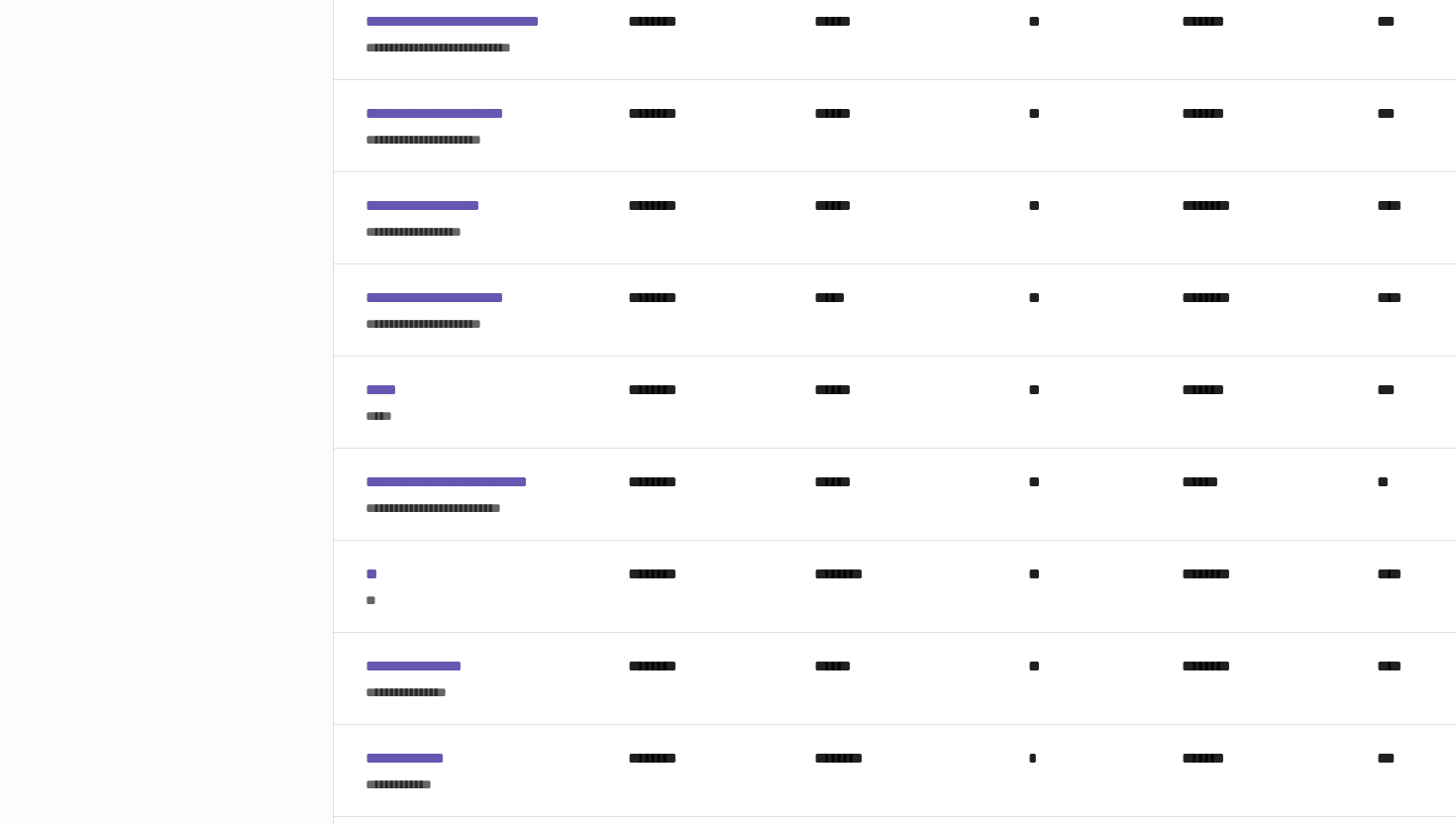 scroll, scrollTop: 4999, scrollLeft: 0, axis: vertical 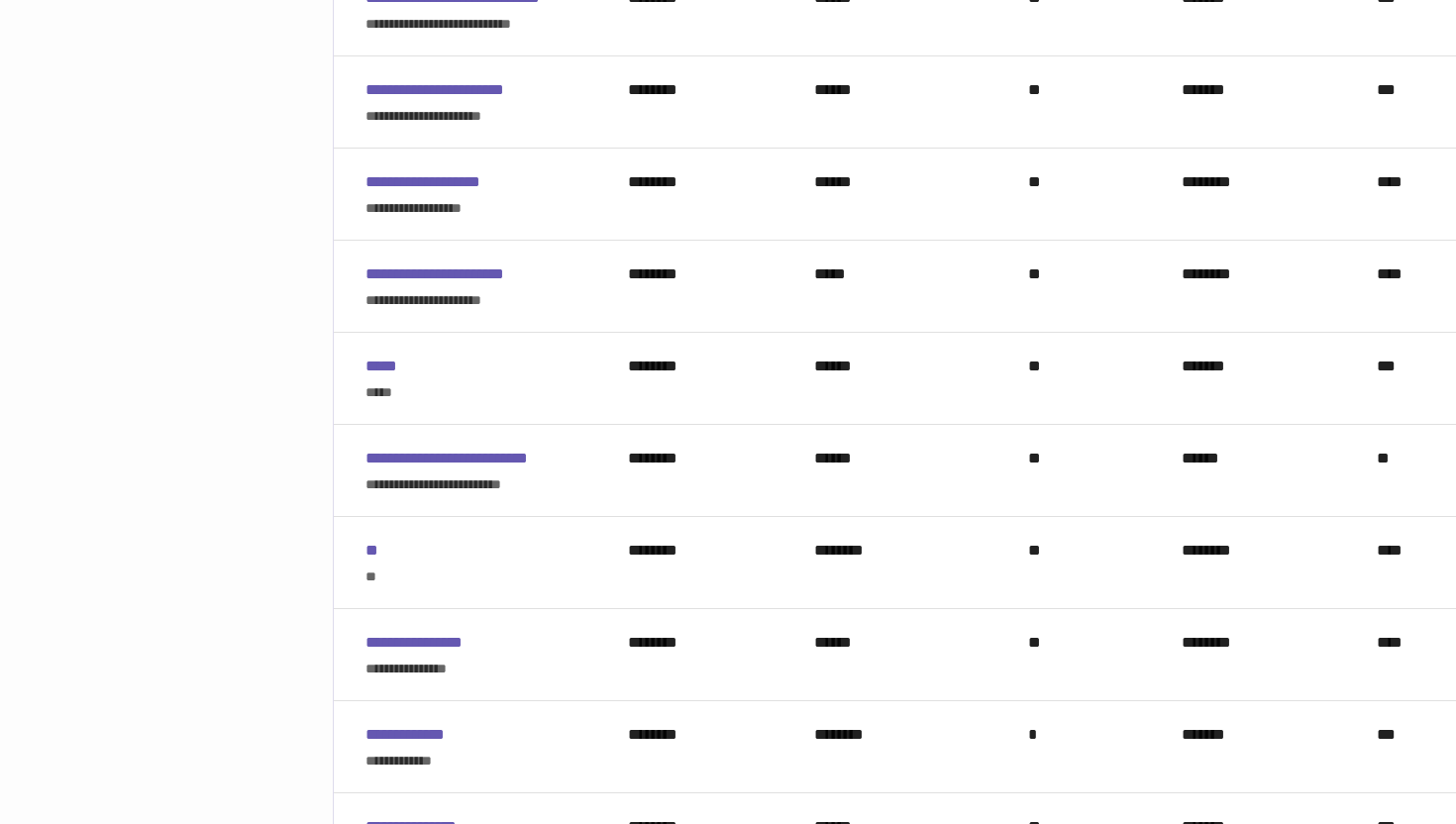 click 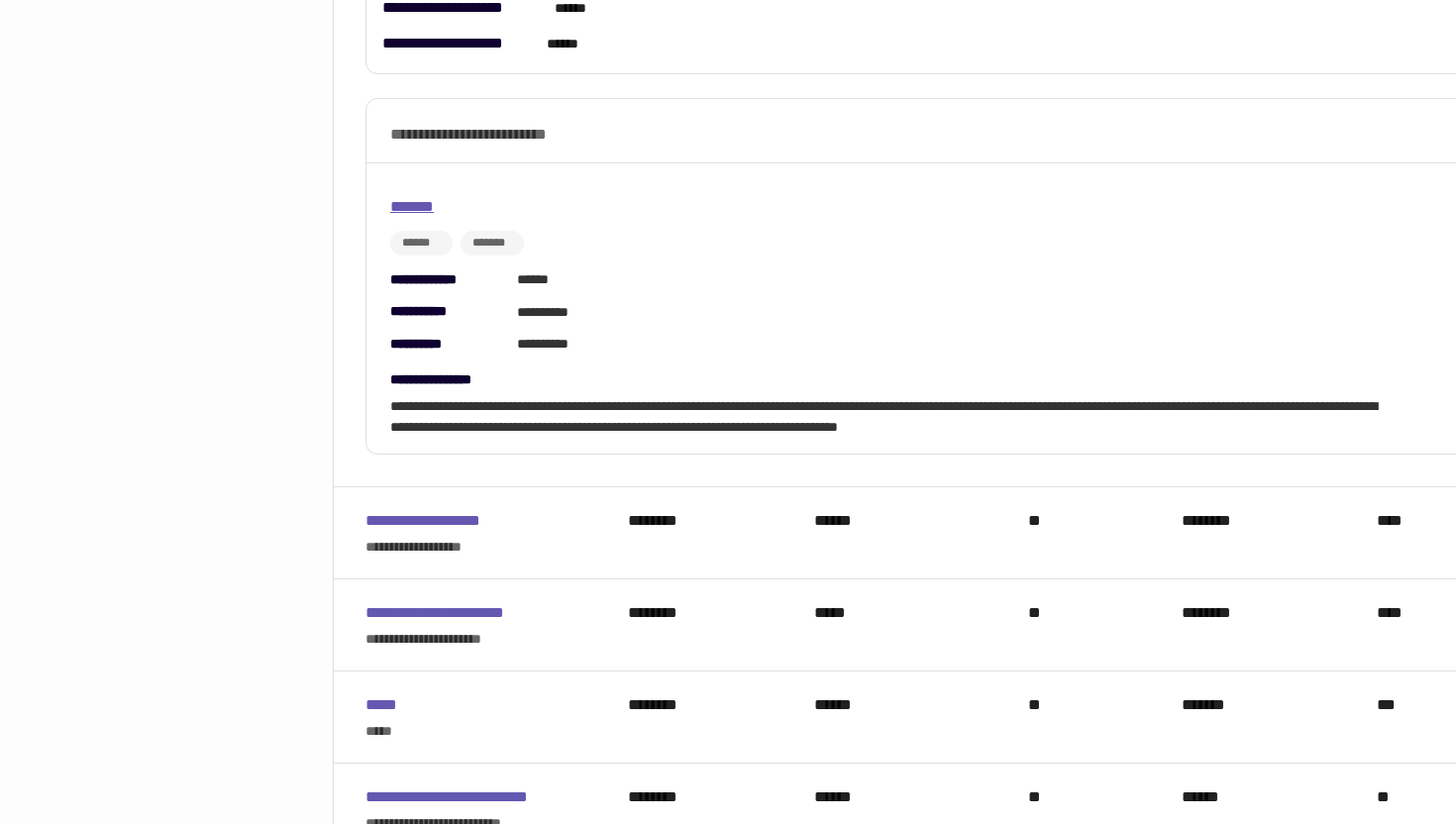 scroll, scrollTop: 4636, scrollLeft: 0, axis: vertical 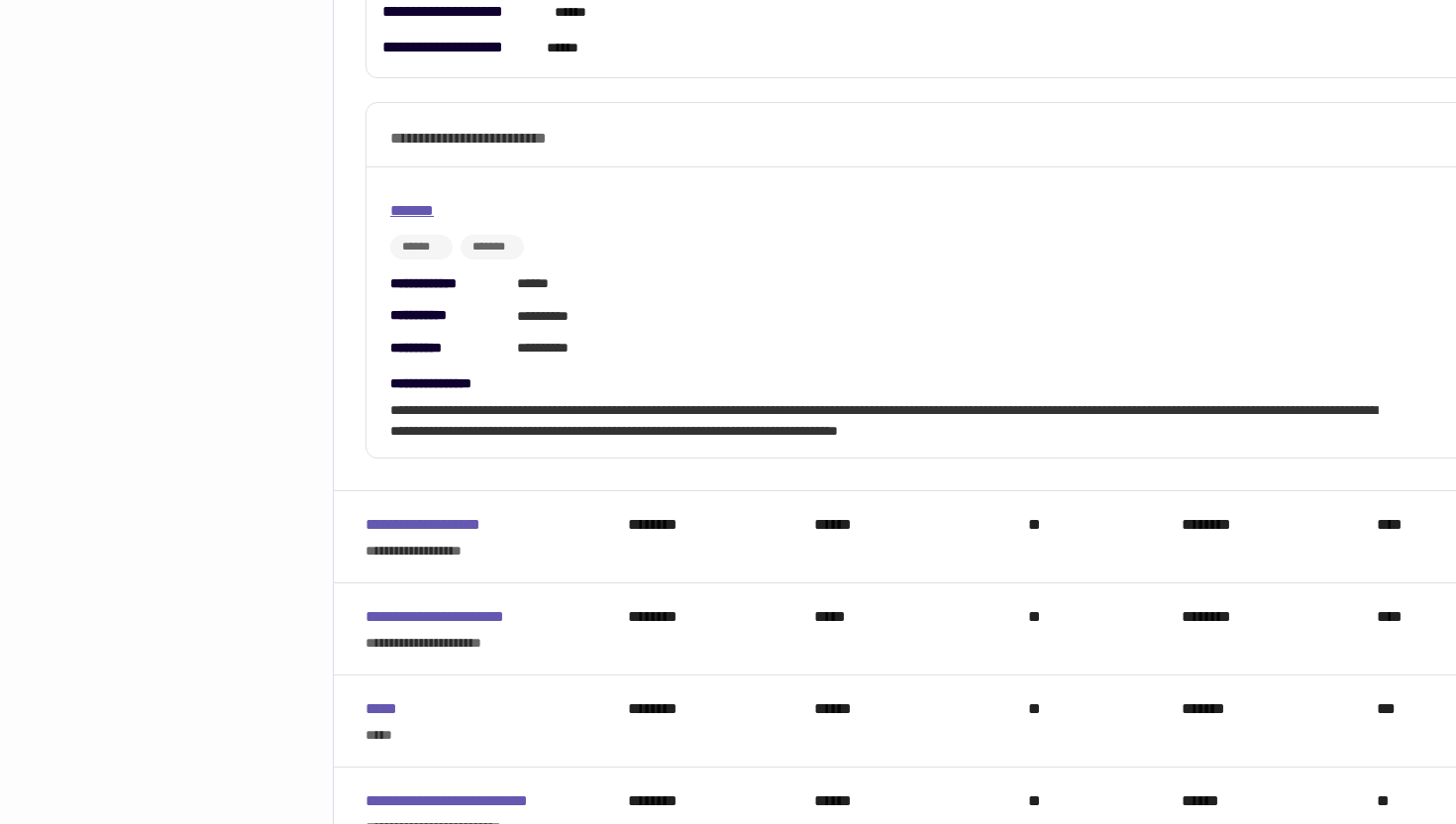 click 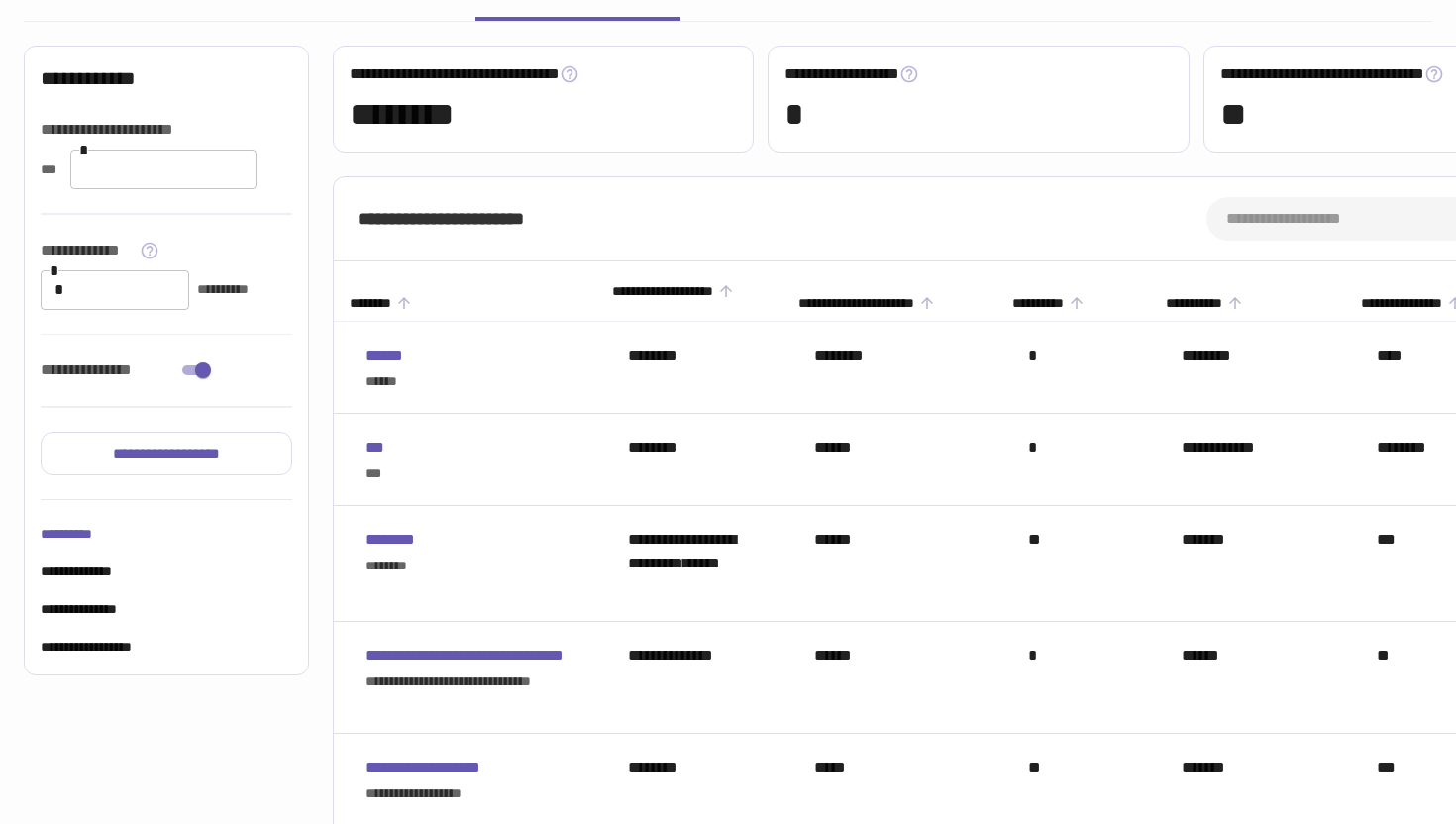 scroll, scrollTop: 0, scrollLeft: 0, axis: both 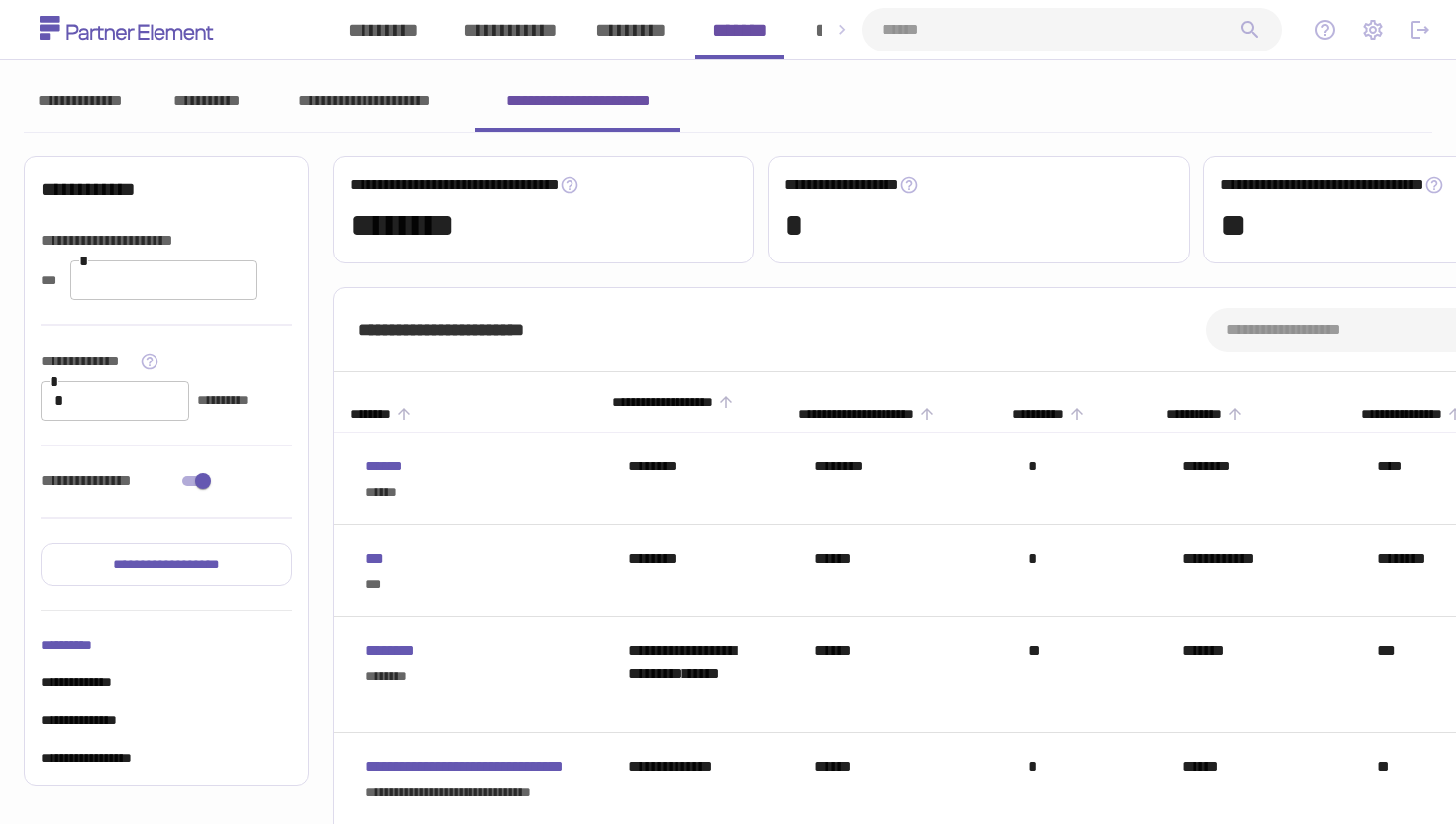 click 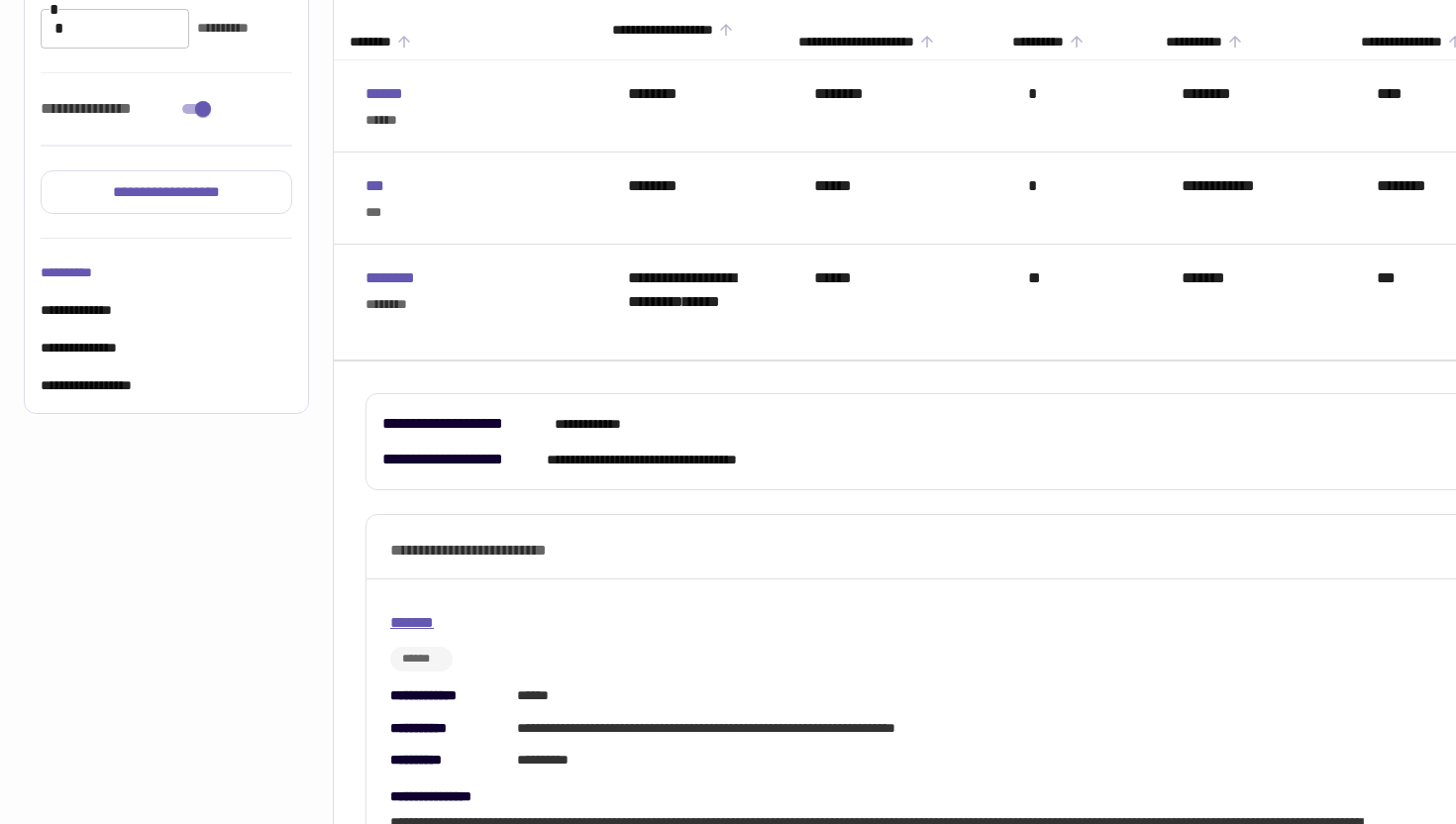 scroll, scrollTop: 394, scrollLeft: 0, axis: vertical 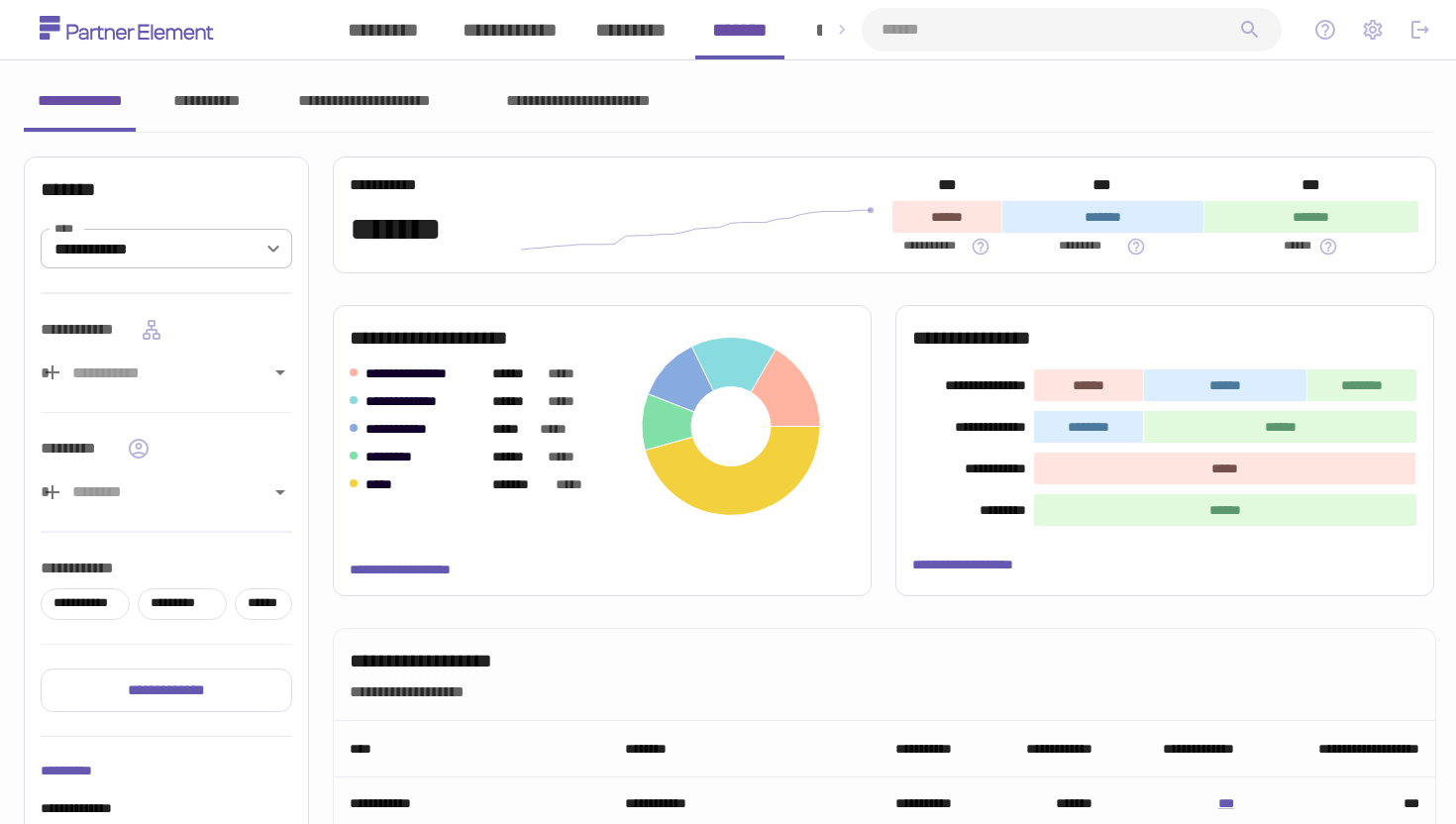 click on "**********" at bounding box center [577, 101] 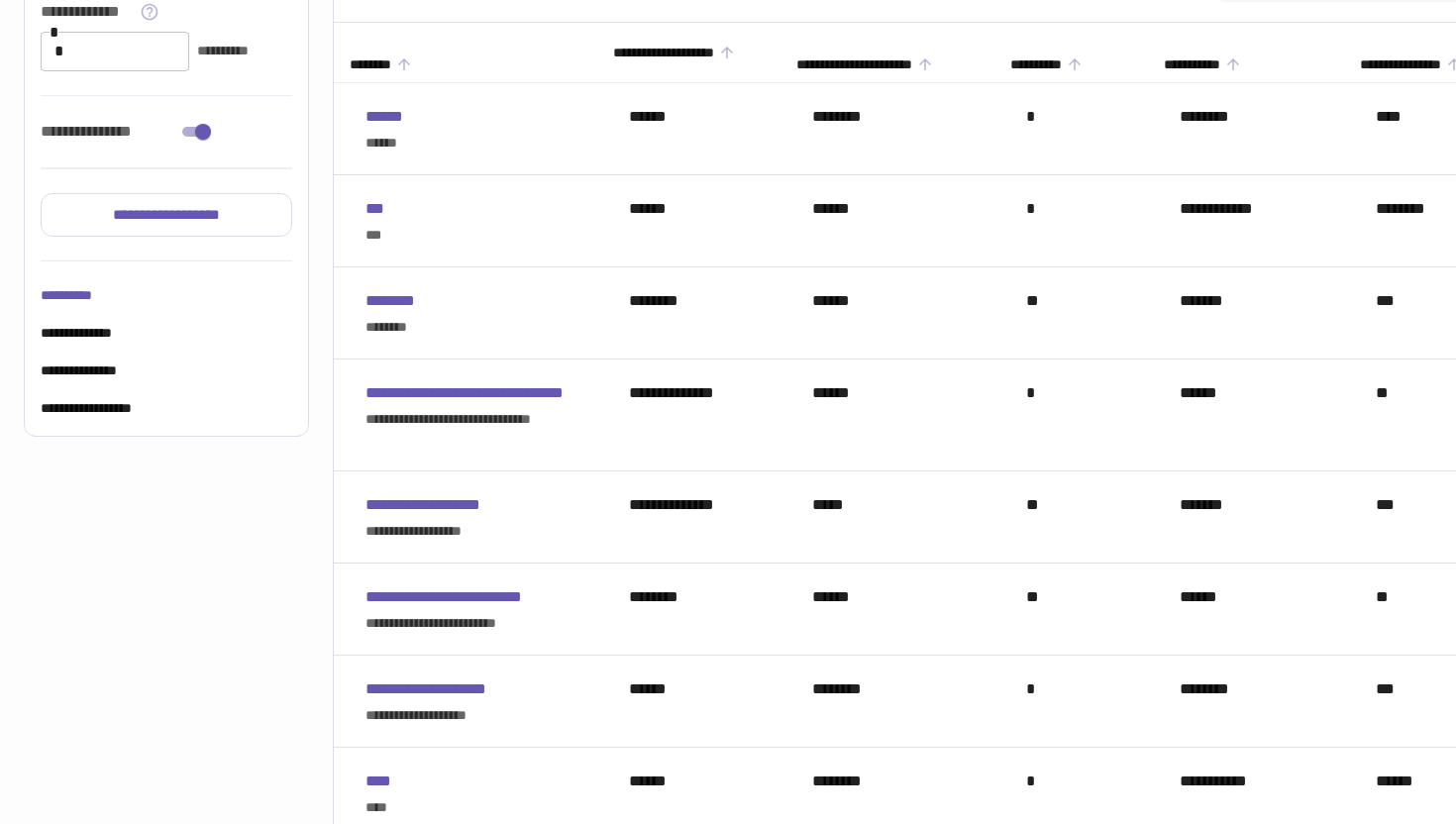 scroll, scrollTop: 360, scrollLeft: 0, axis: vertical 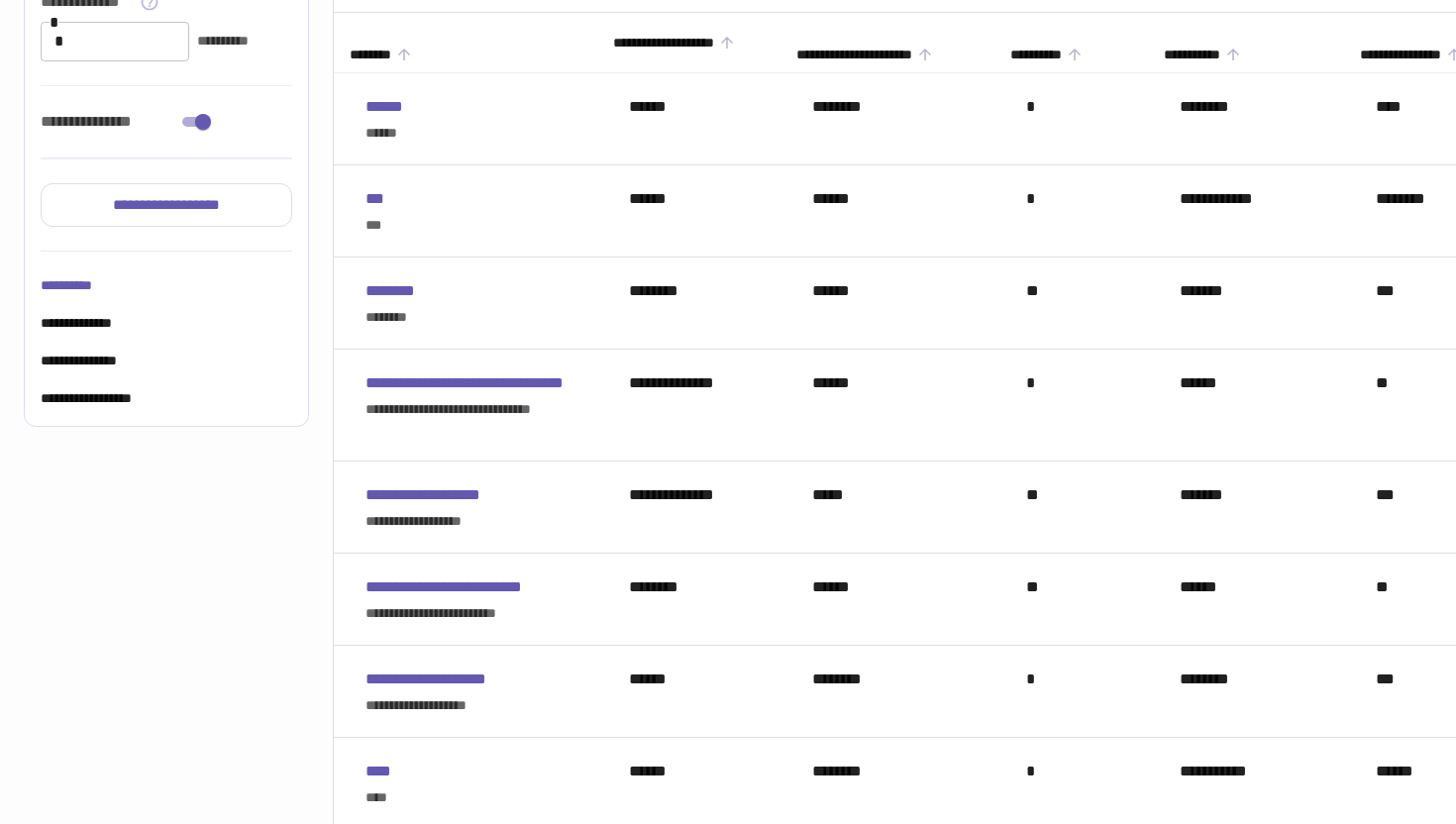 click 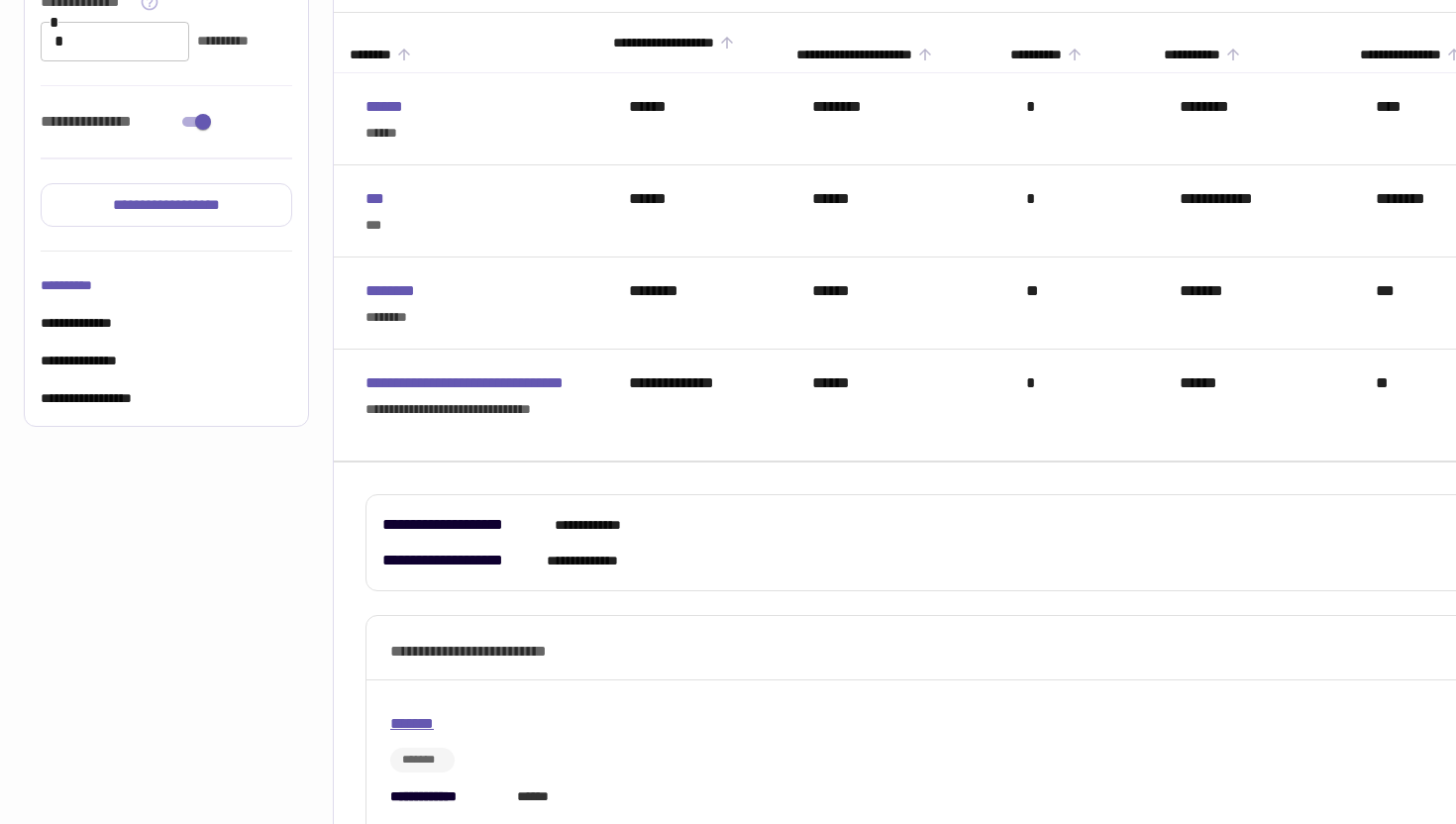 click 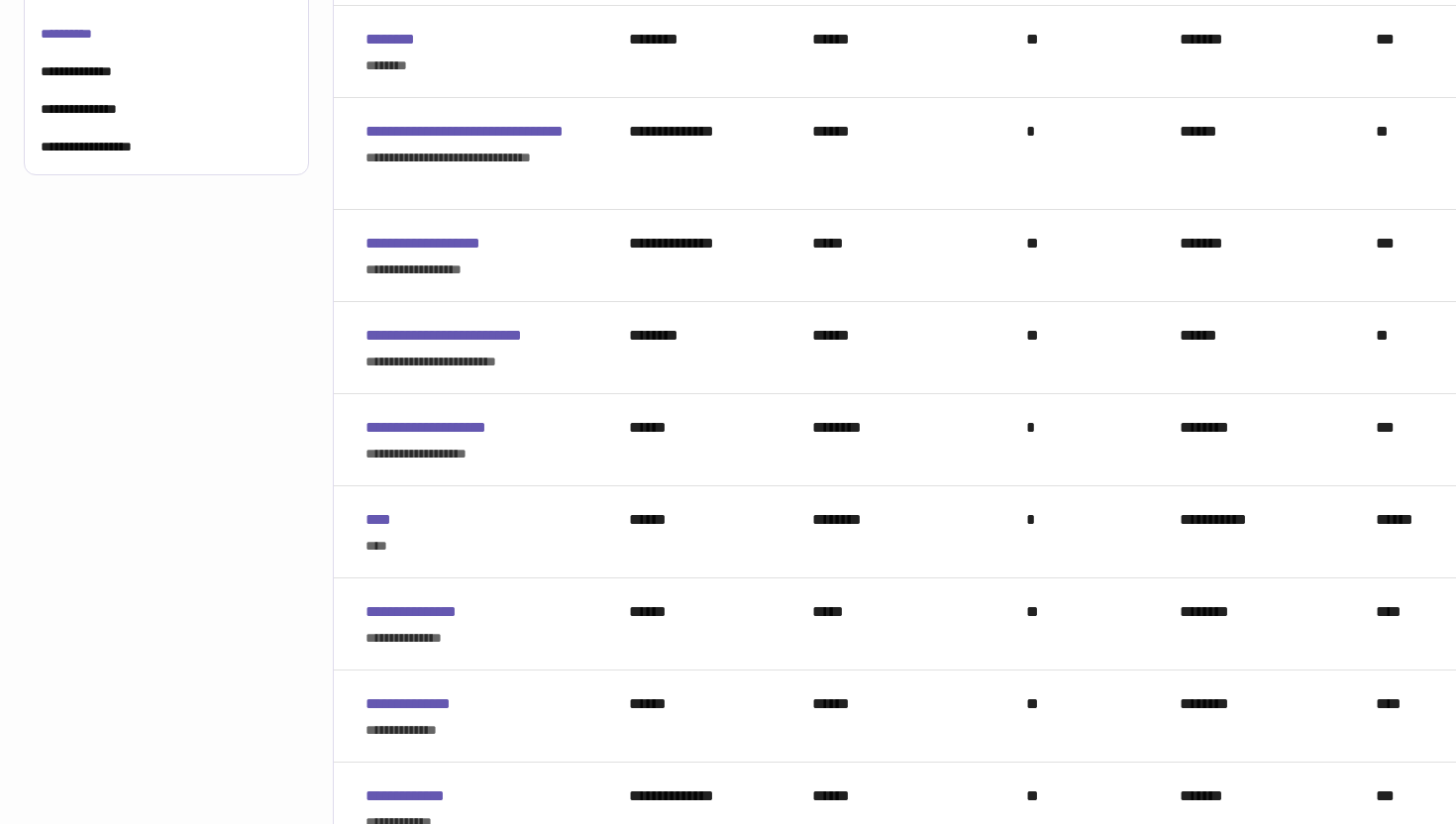 scroll, scrollTop: 616, scrollLeft: 0, axis: vertical 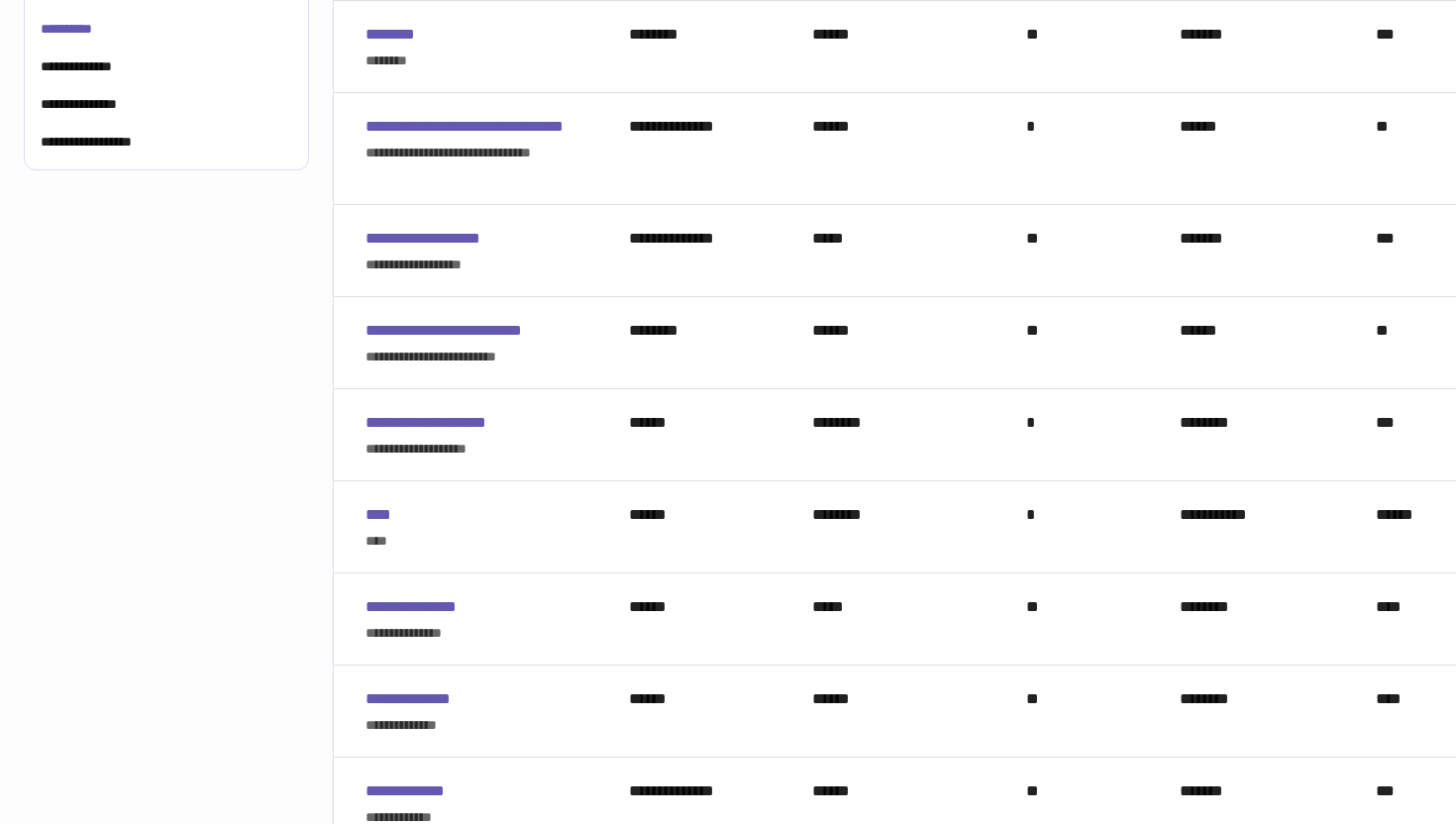 click 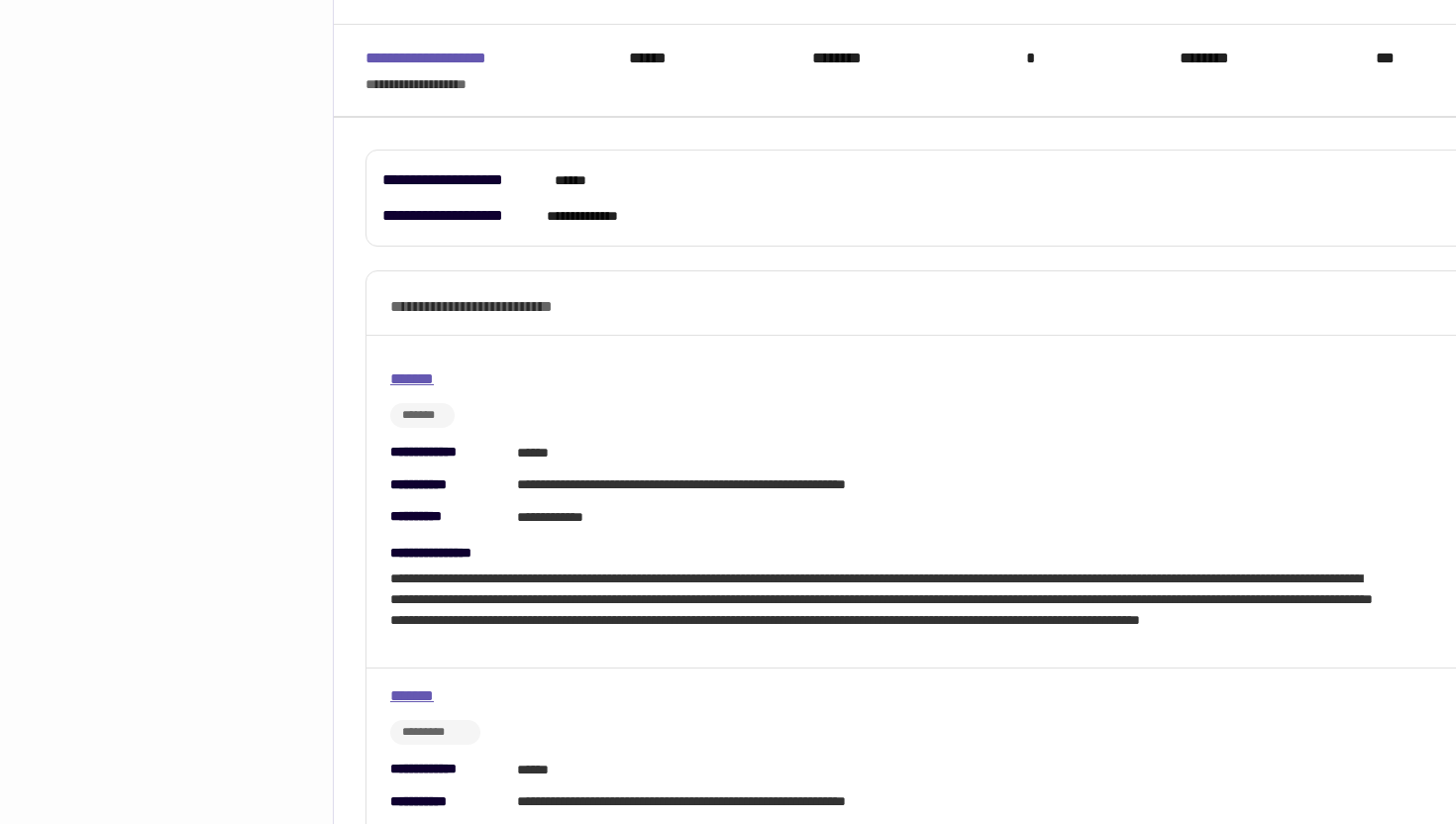scroll, scrollTop: 907, scrollLeft: 0, axis: vertical 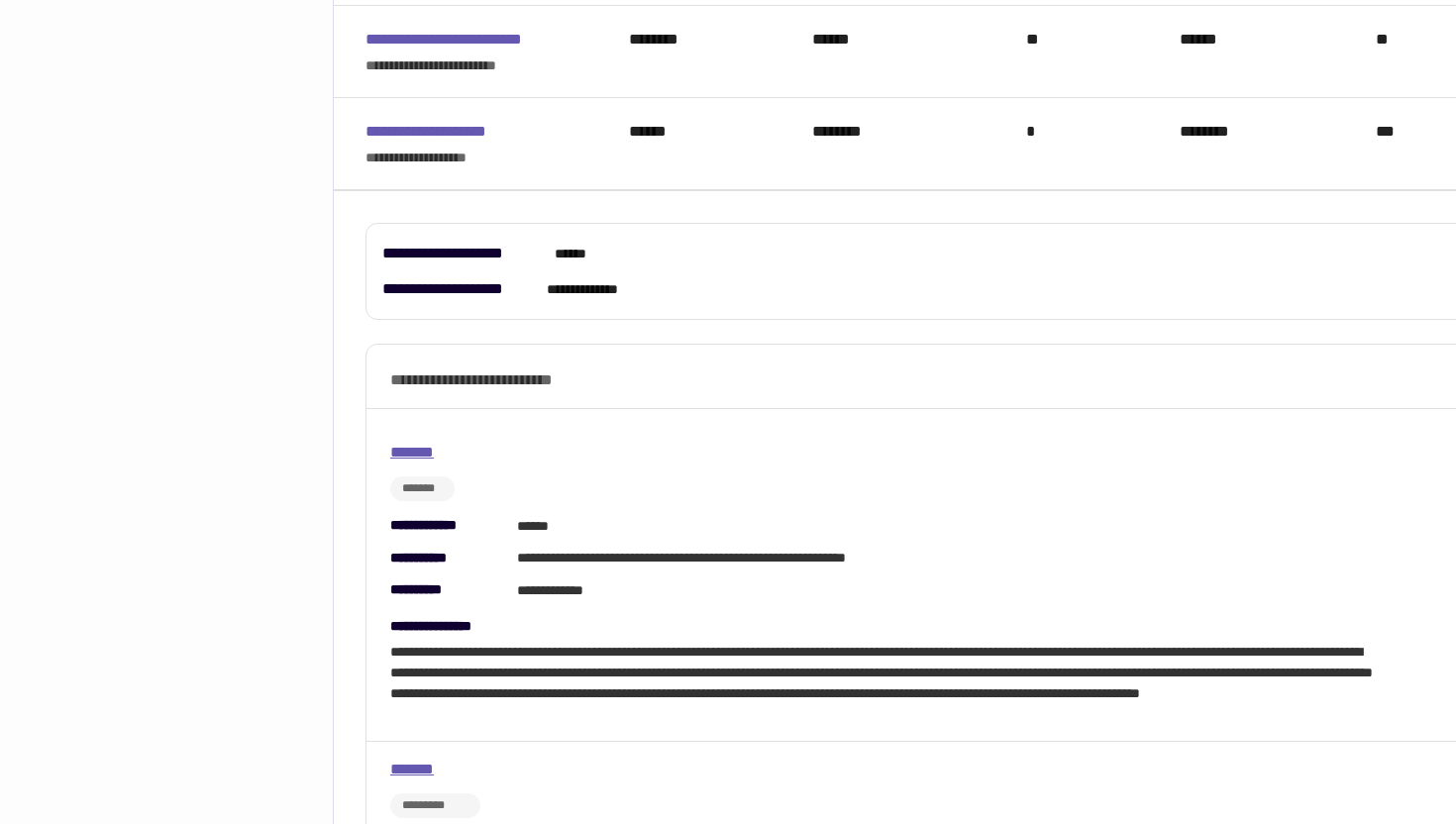click 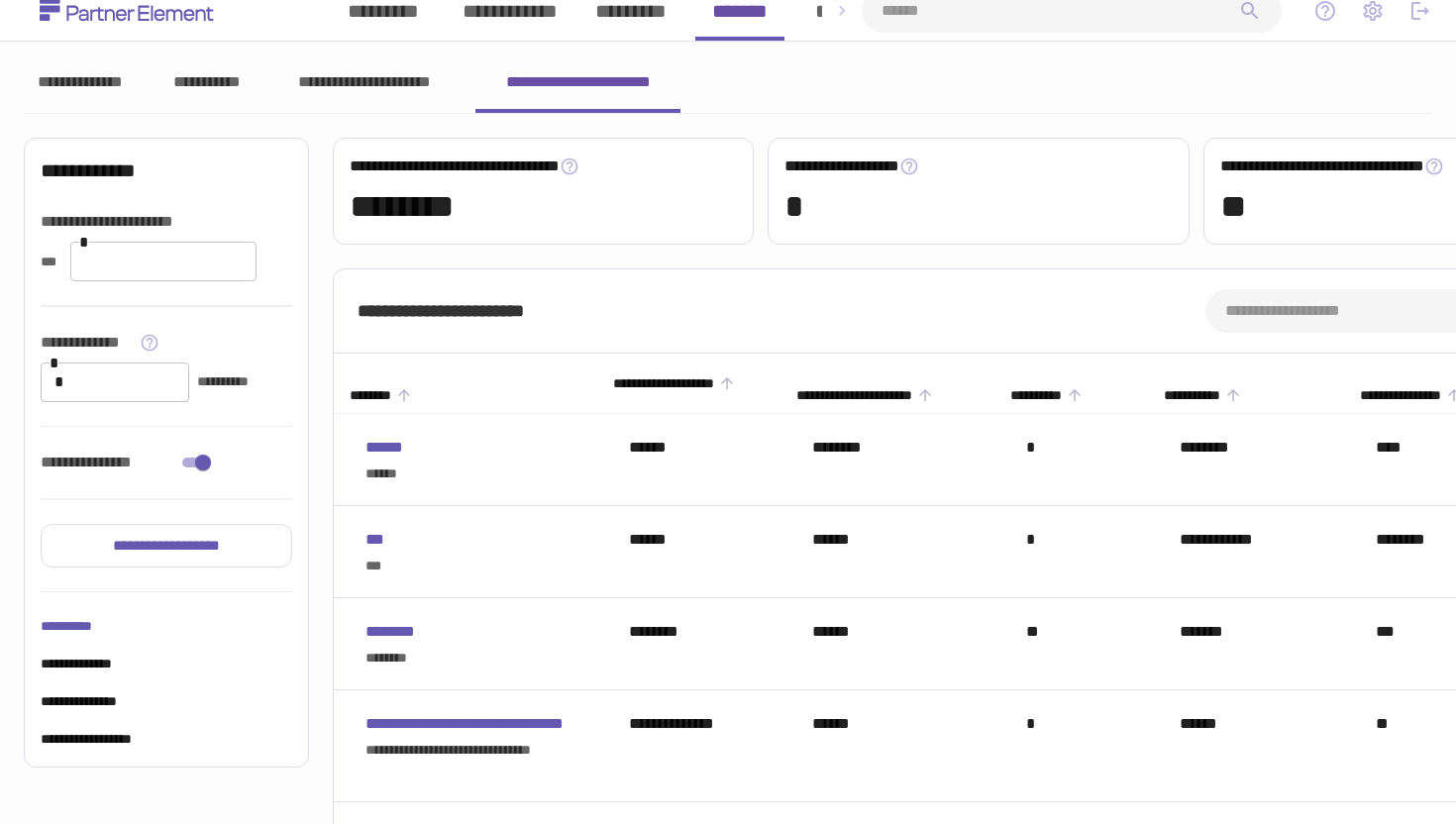 scroll, scrollTop: 0, scrollLeft: 0, axis: both 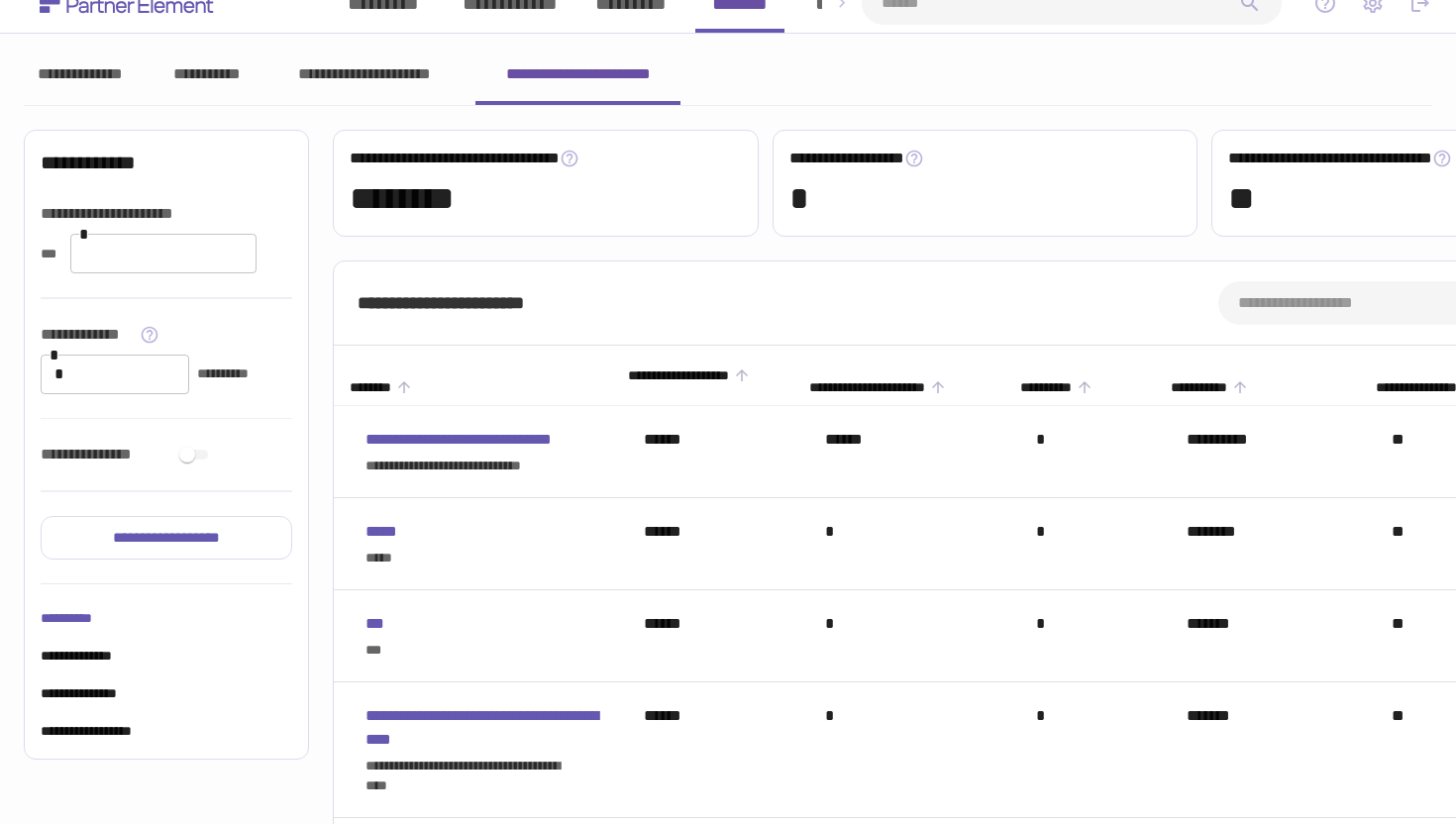 click 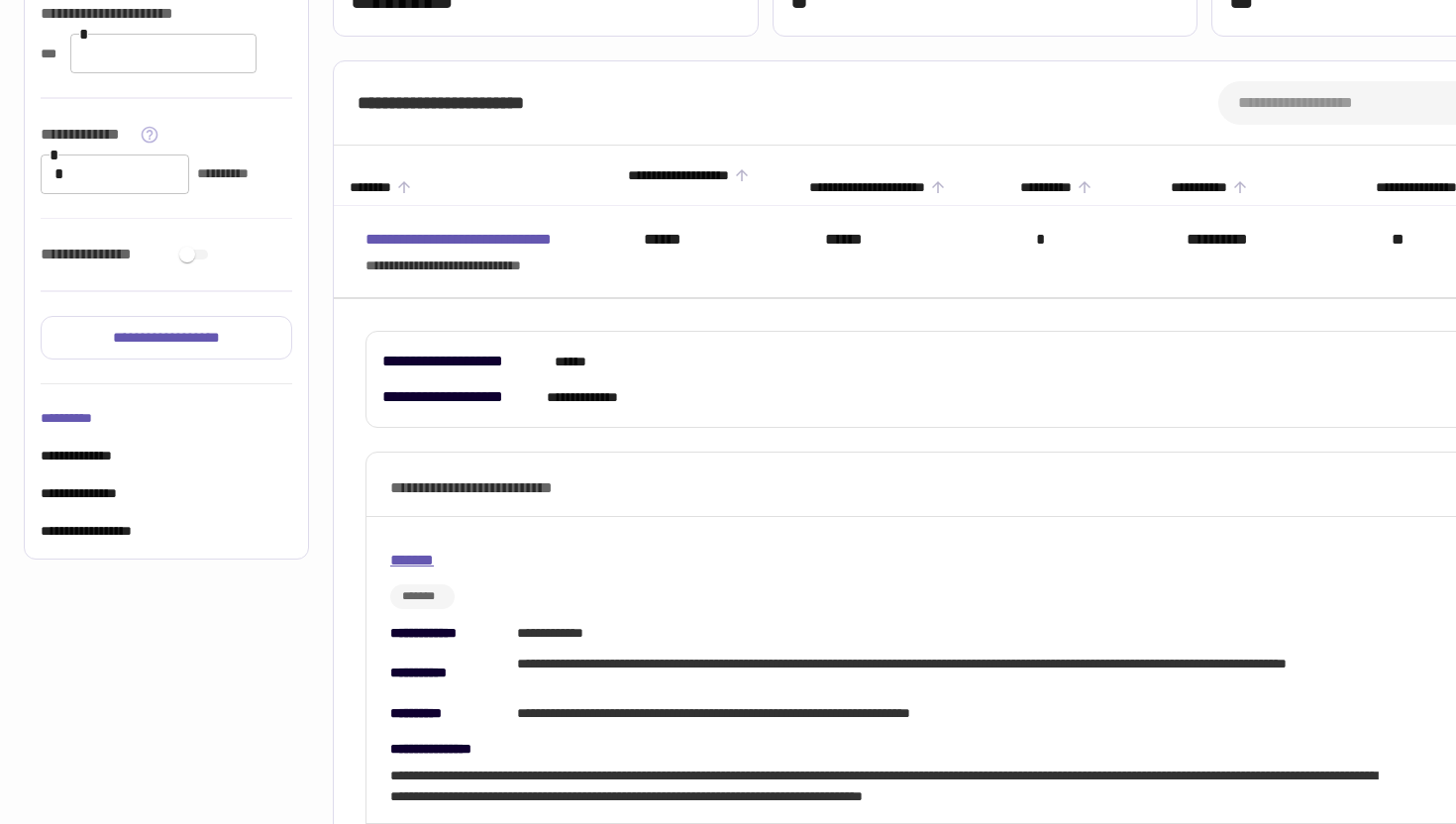 scroll, scrollTop: 209, scrollLeft: 0, axis: vertical 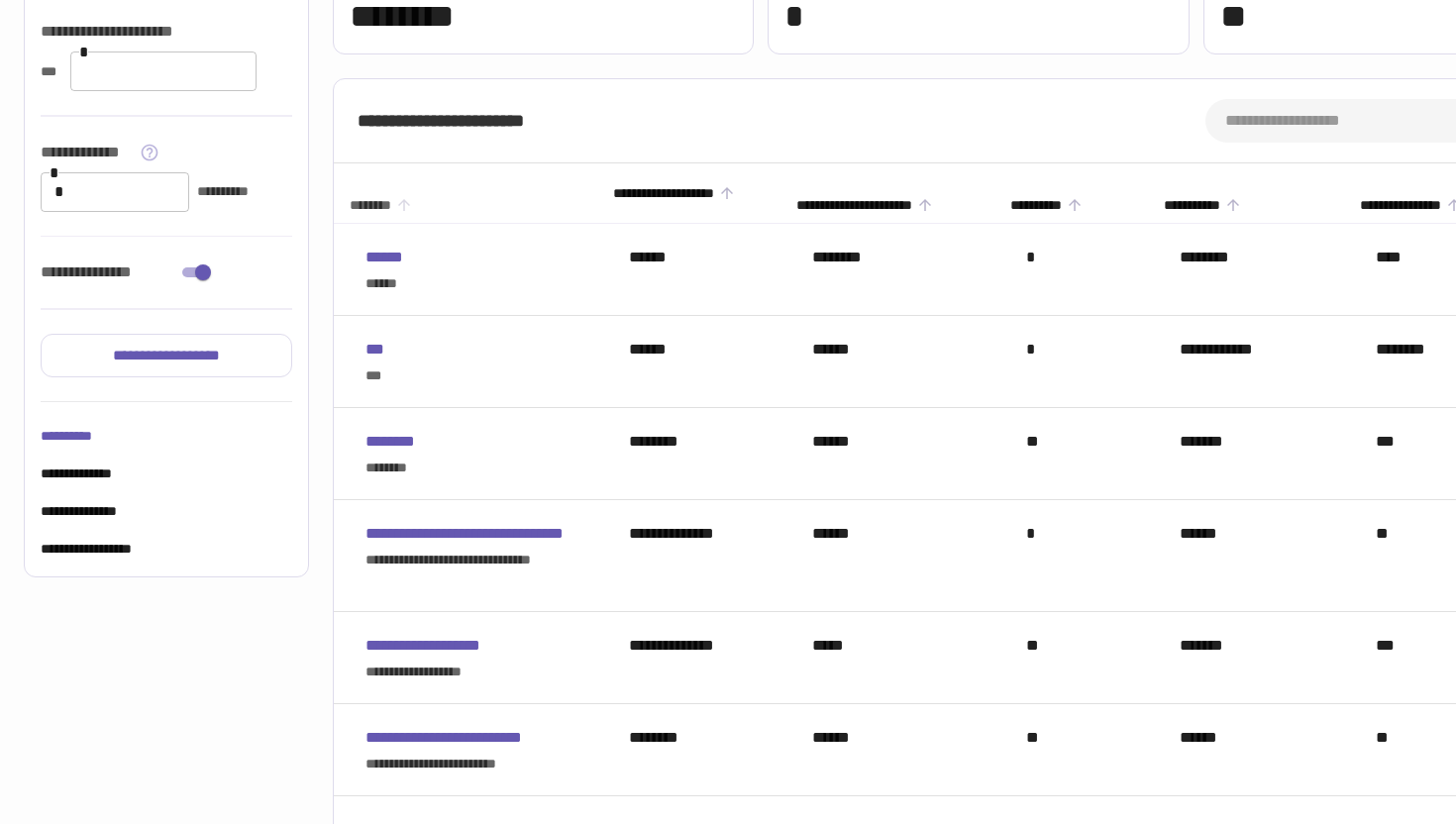 click 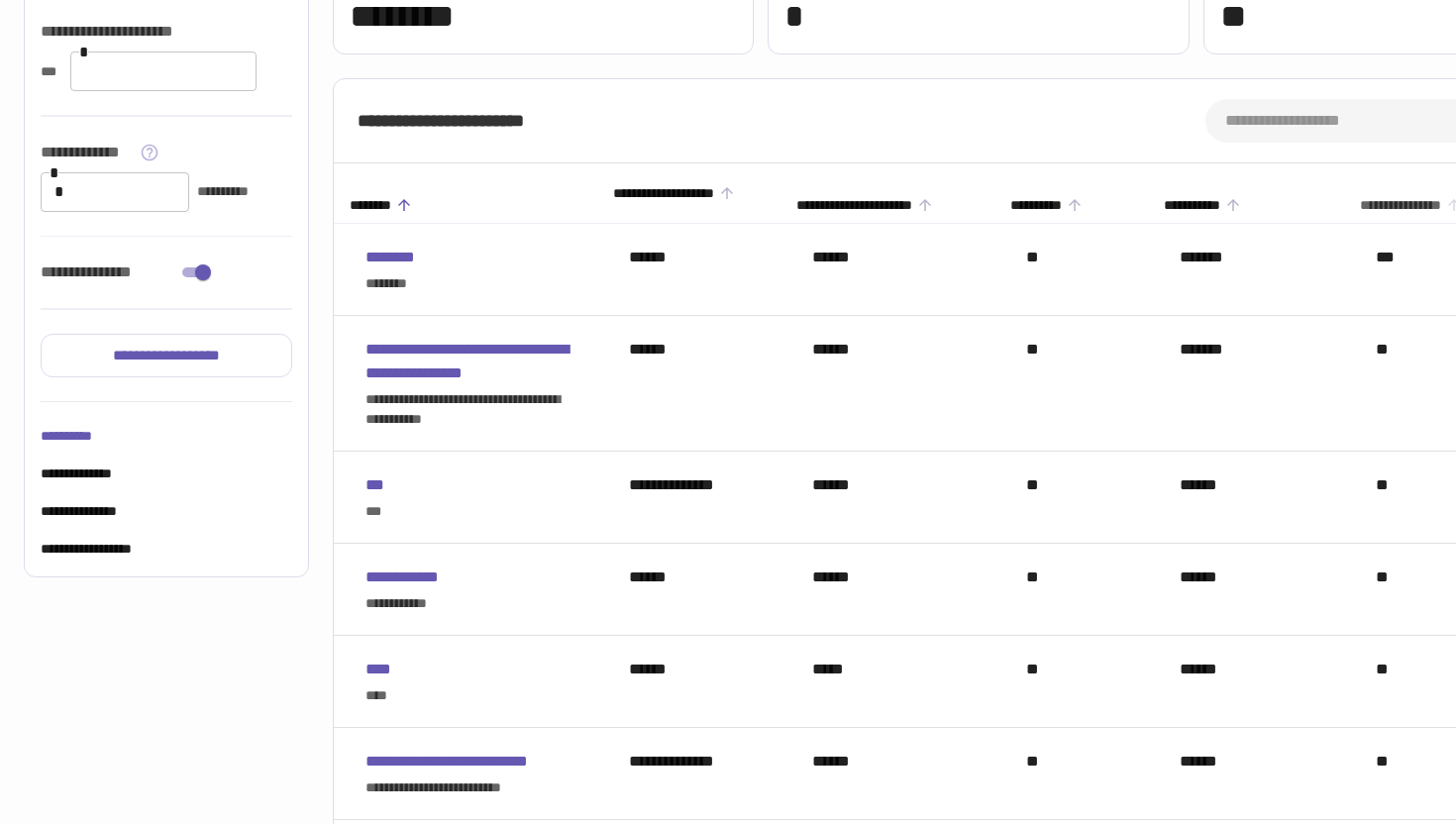 click 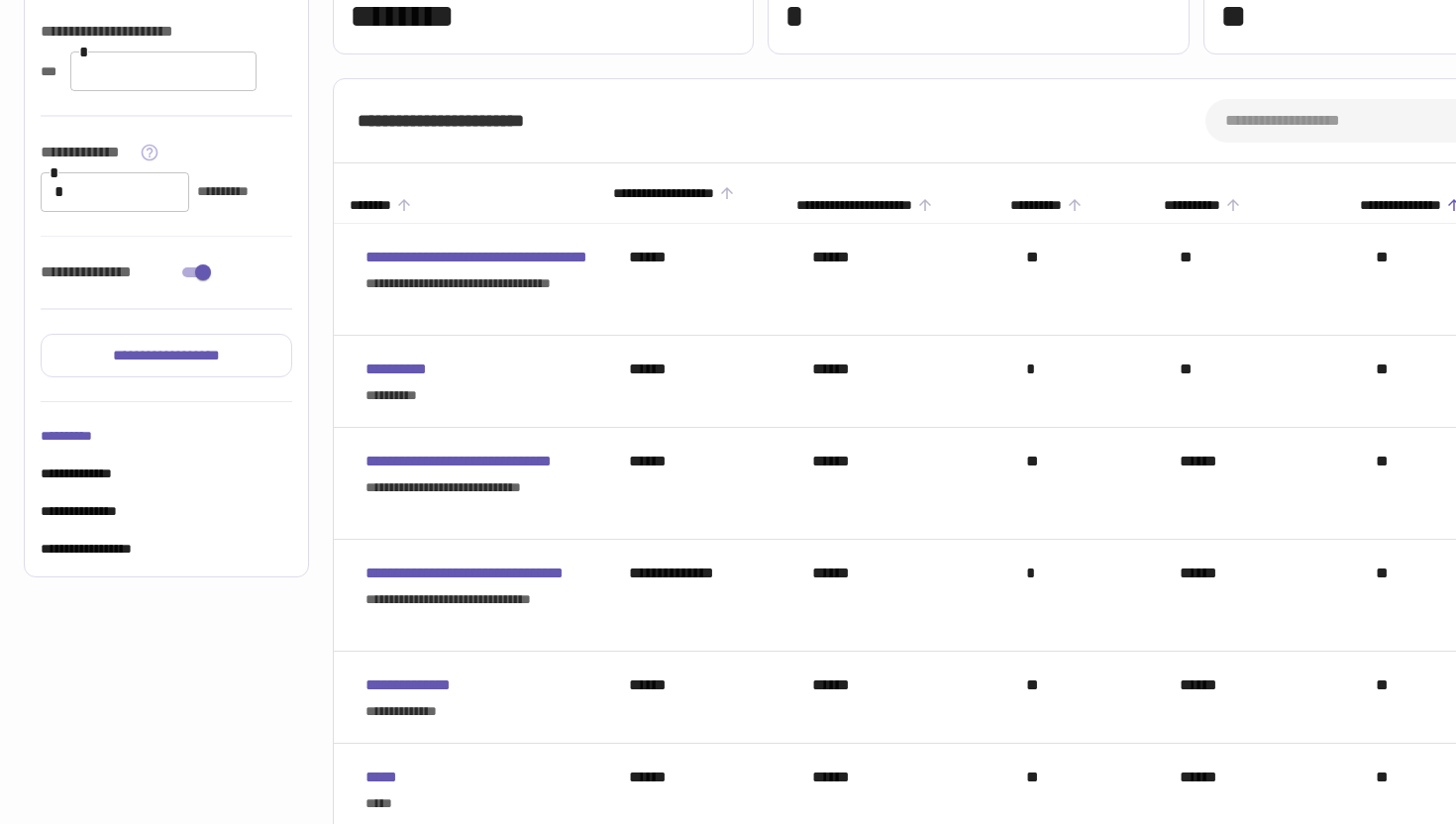 click 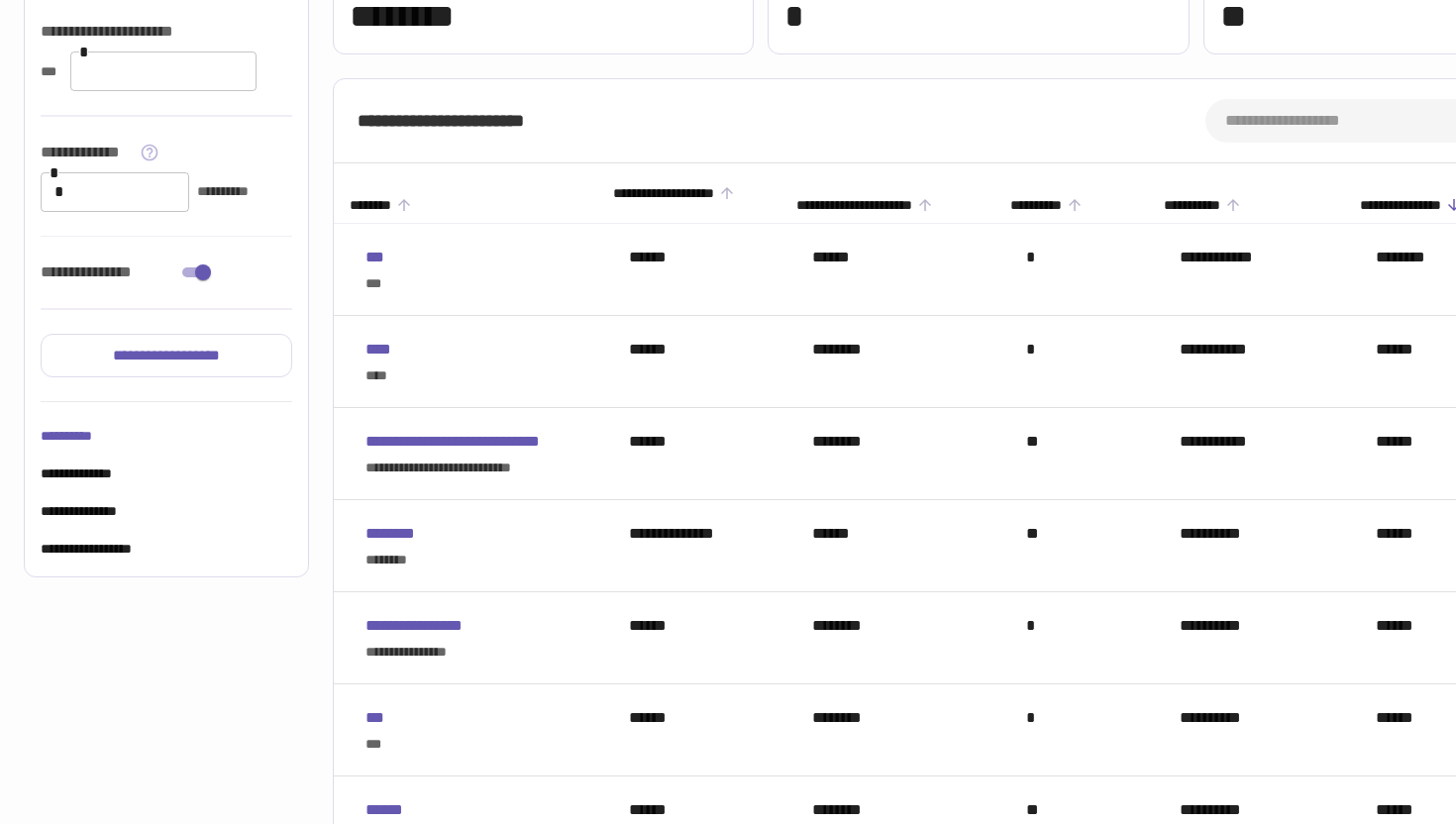 click 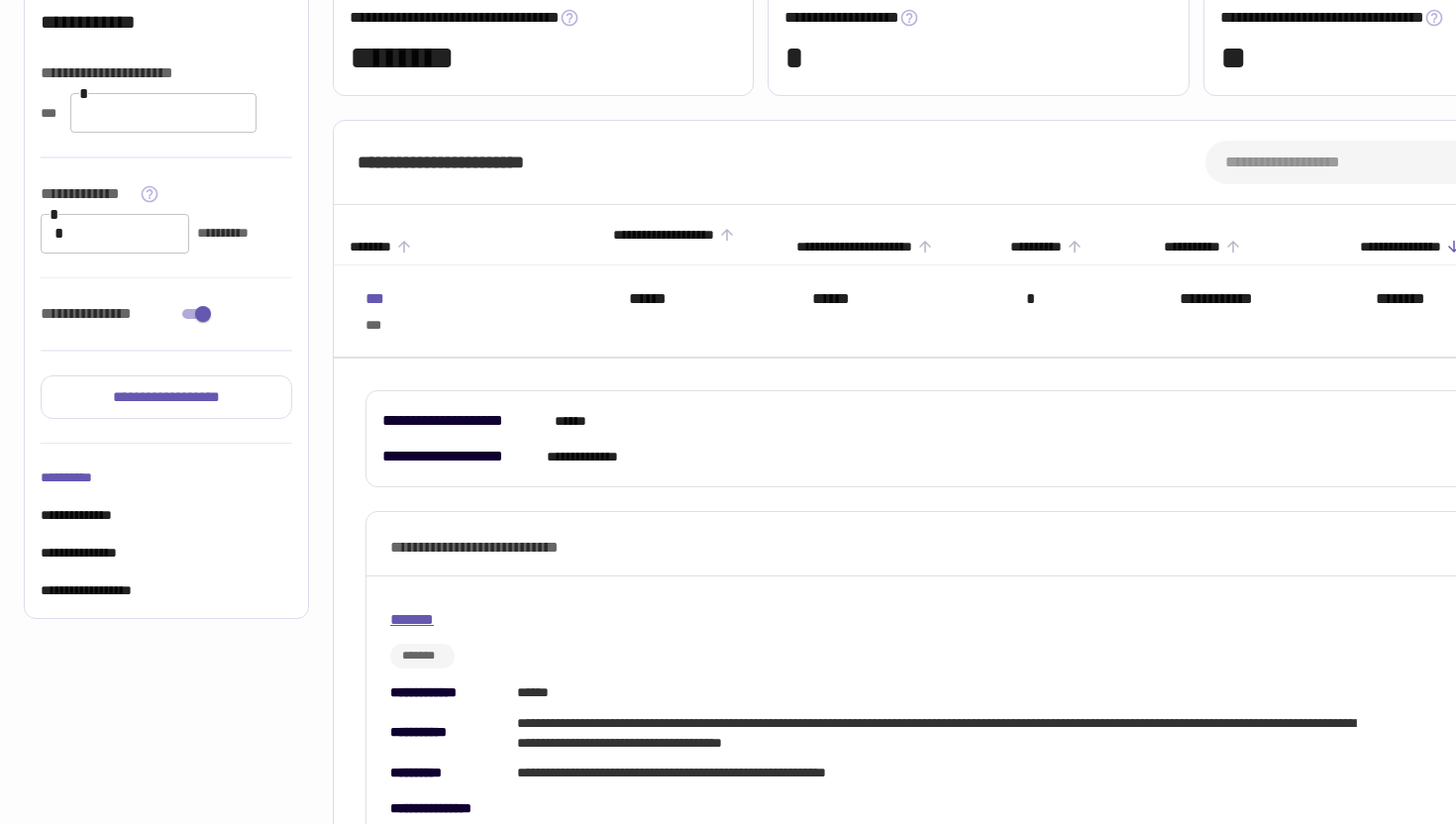 scroll, scrollTop: 164, scrollLeft: 0, axis: vertical 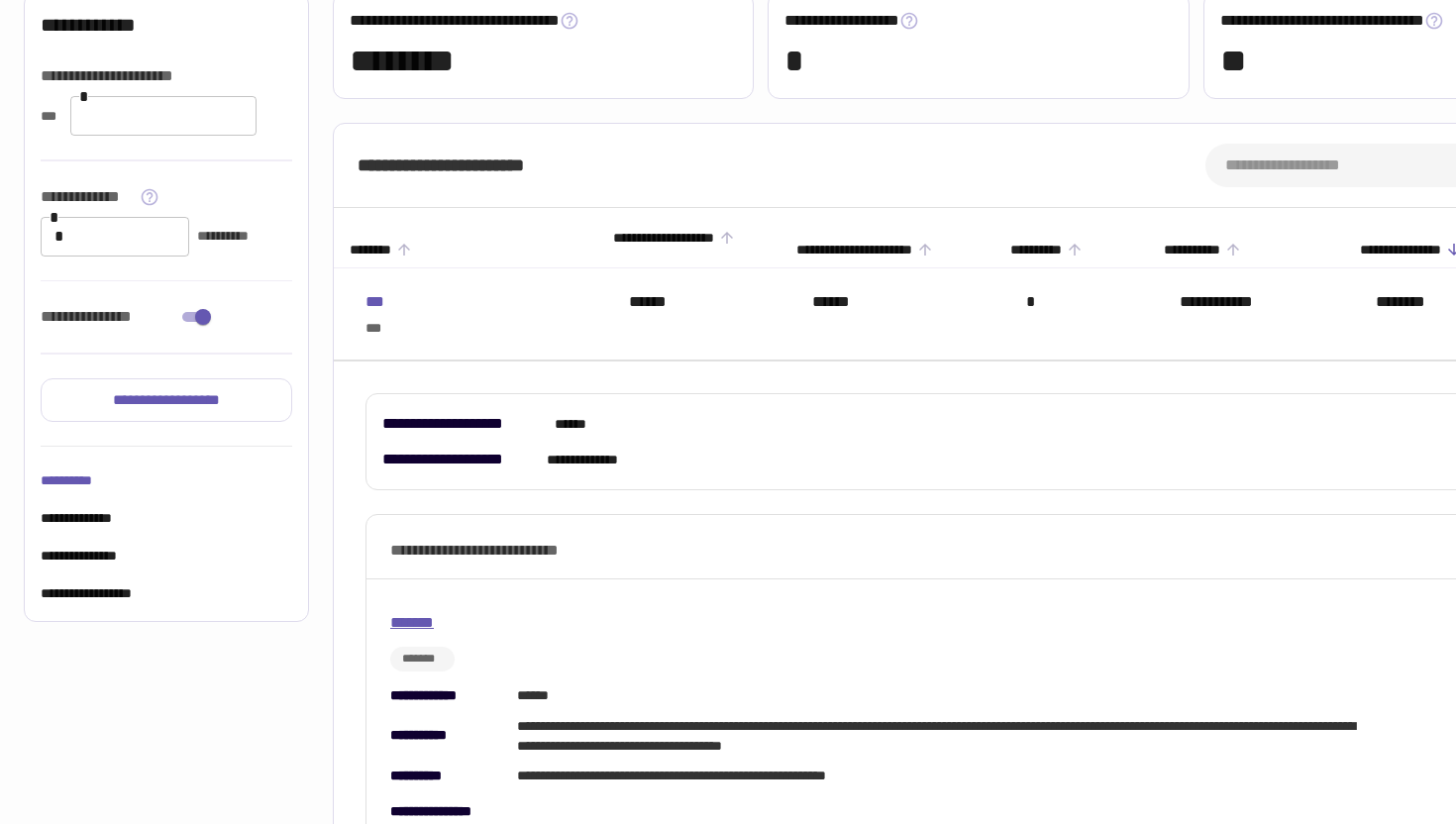 click 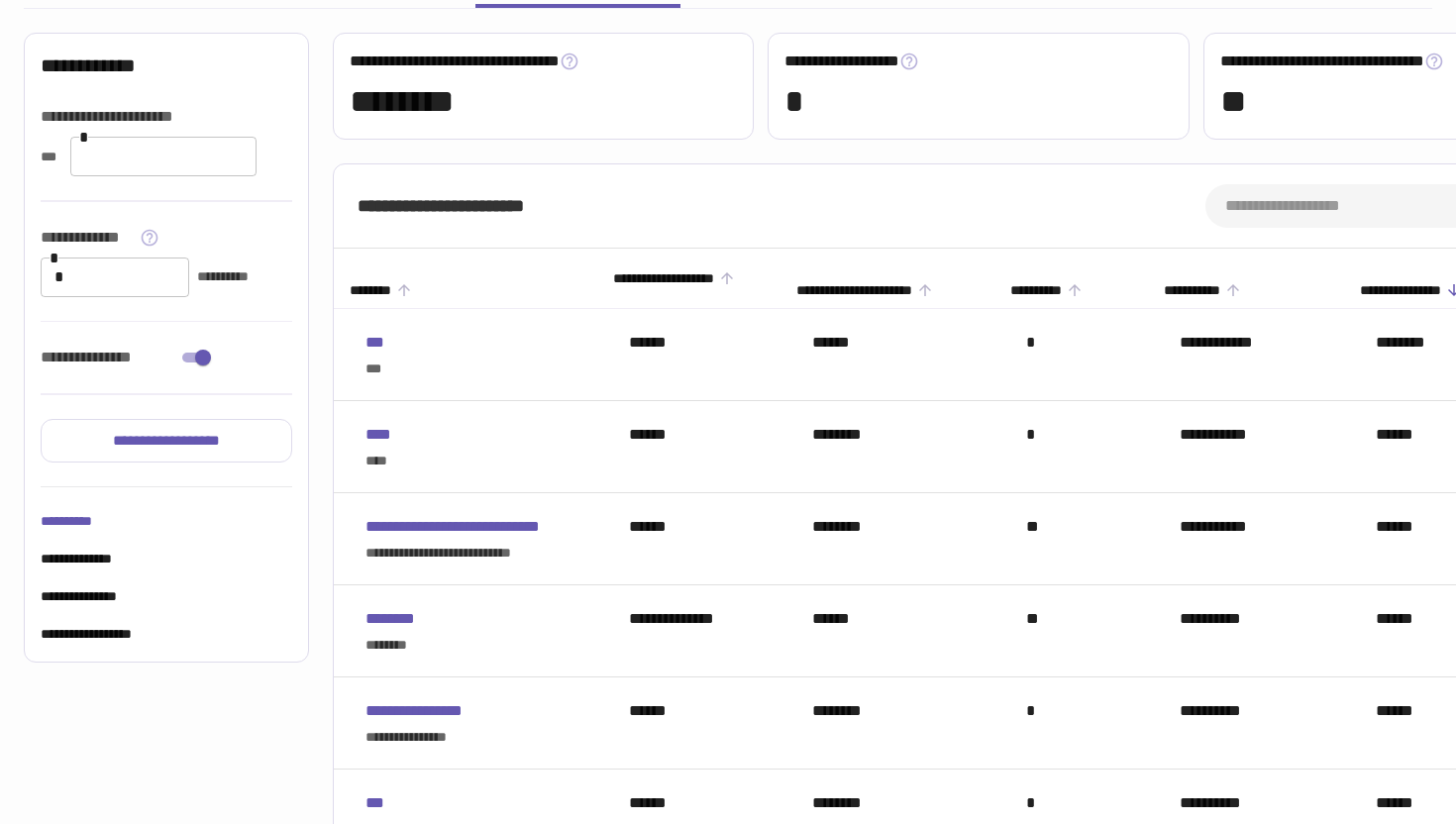 scroll, scrollTop: 0, scrollLeft: 0, axis: both 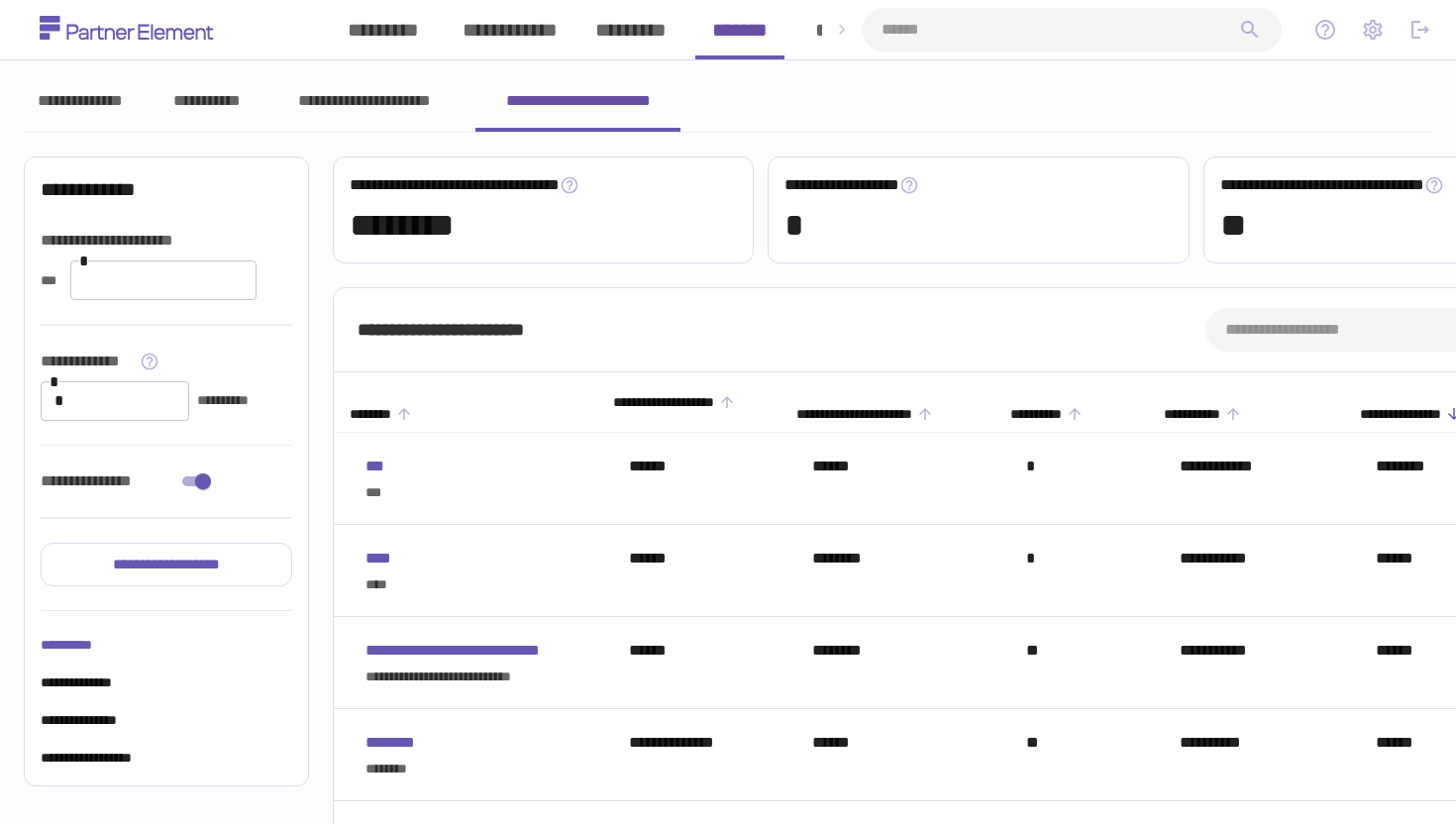click at bounding box center [1060, 30] 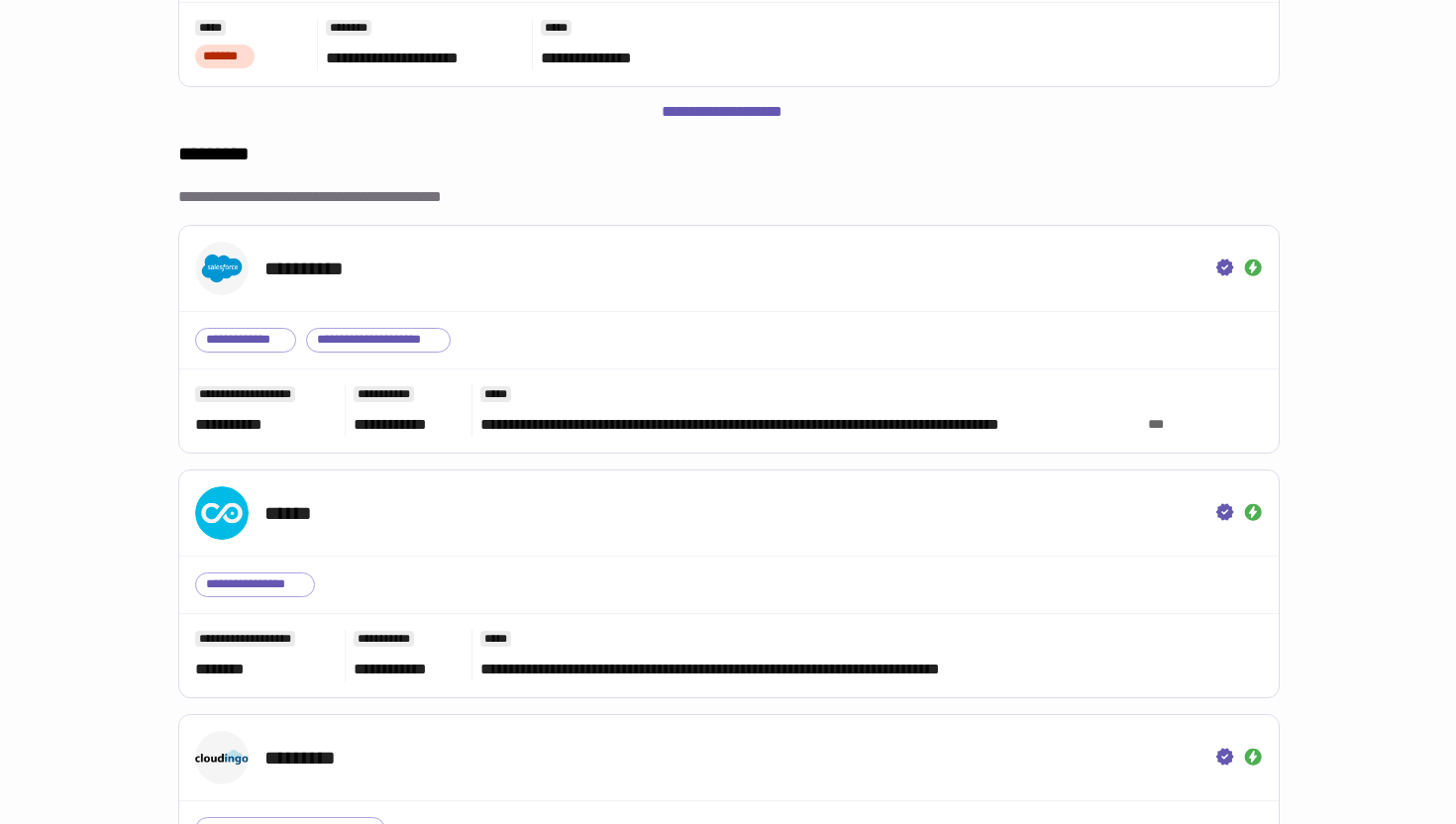 scroll, scrollTop: 601, scrollLeft: 0, axis: vertical 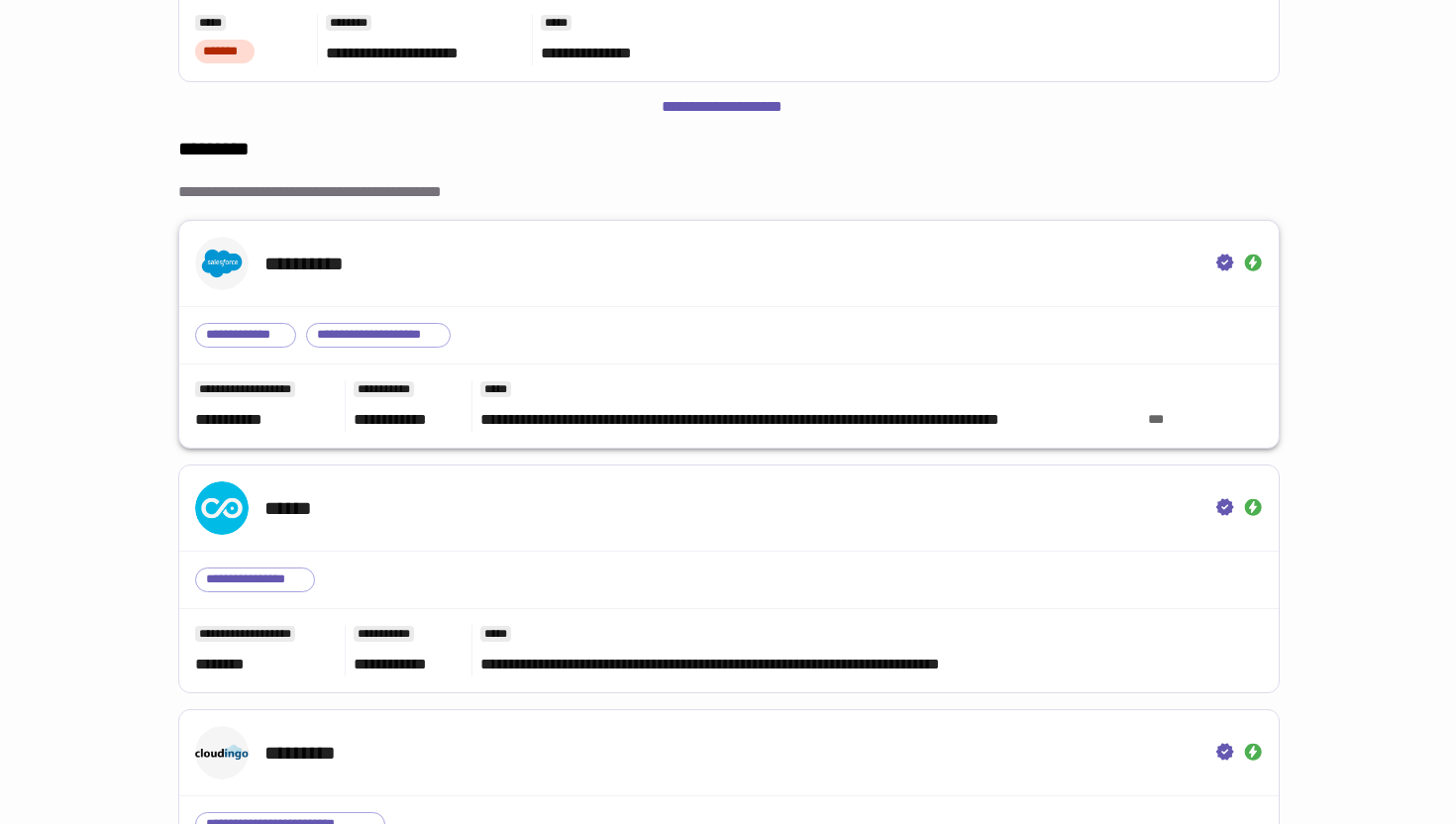 type on "**********" 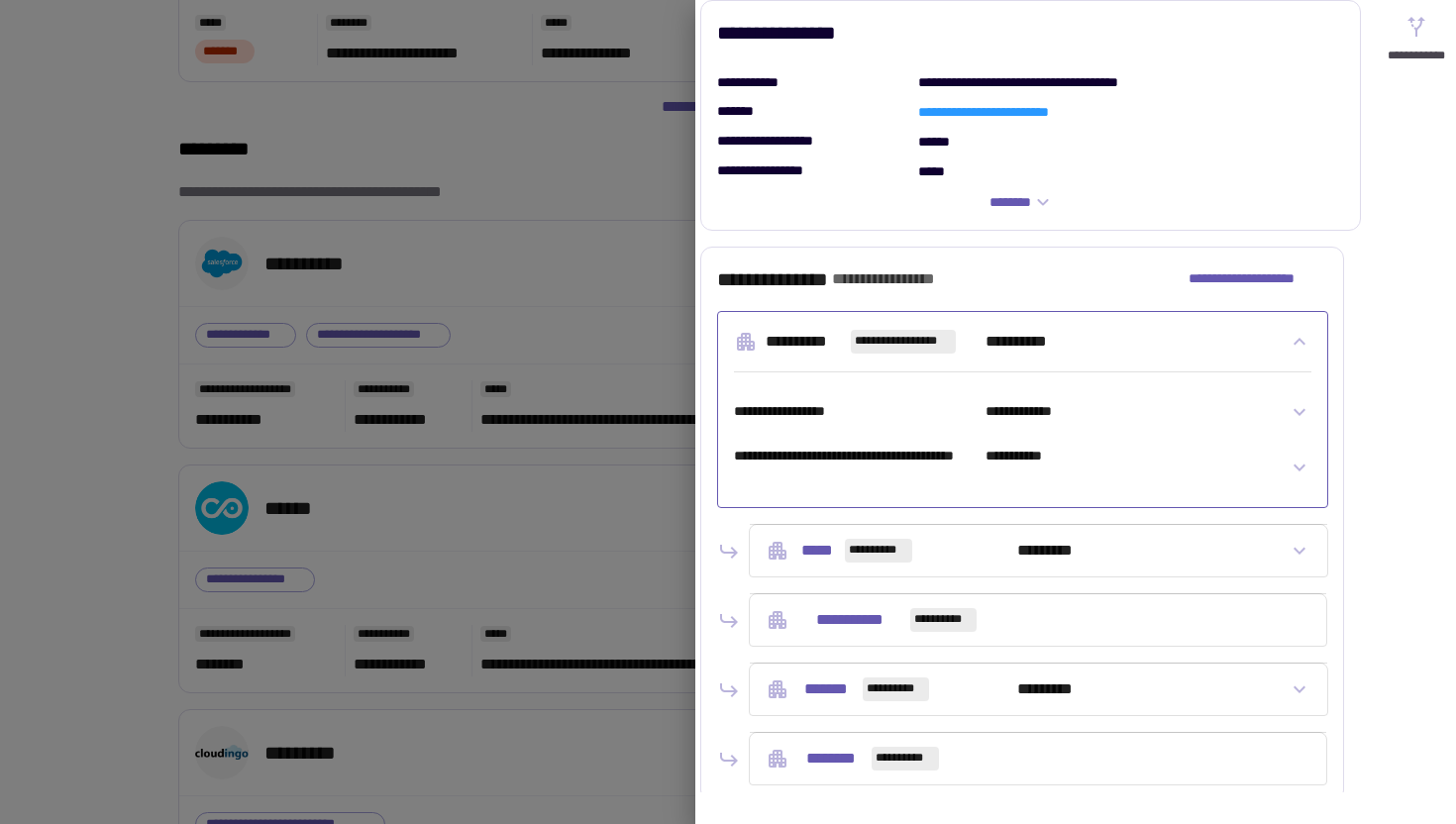 scroll, scrollTop: 457, scrollLeft: 0, axis: vertical 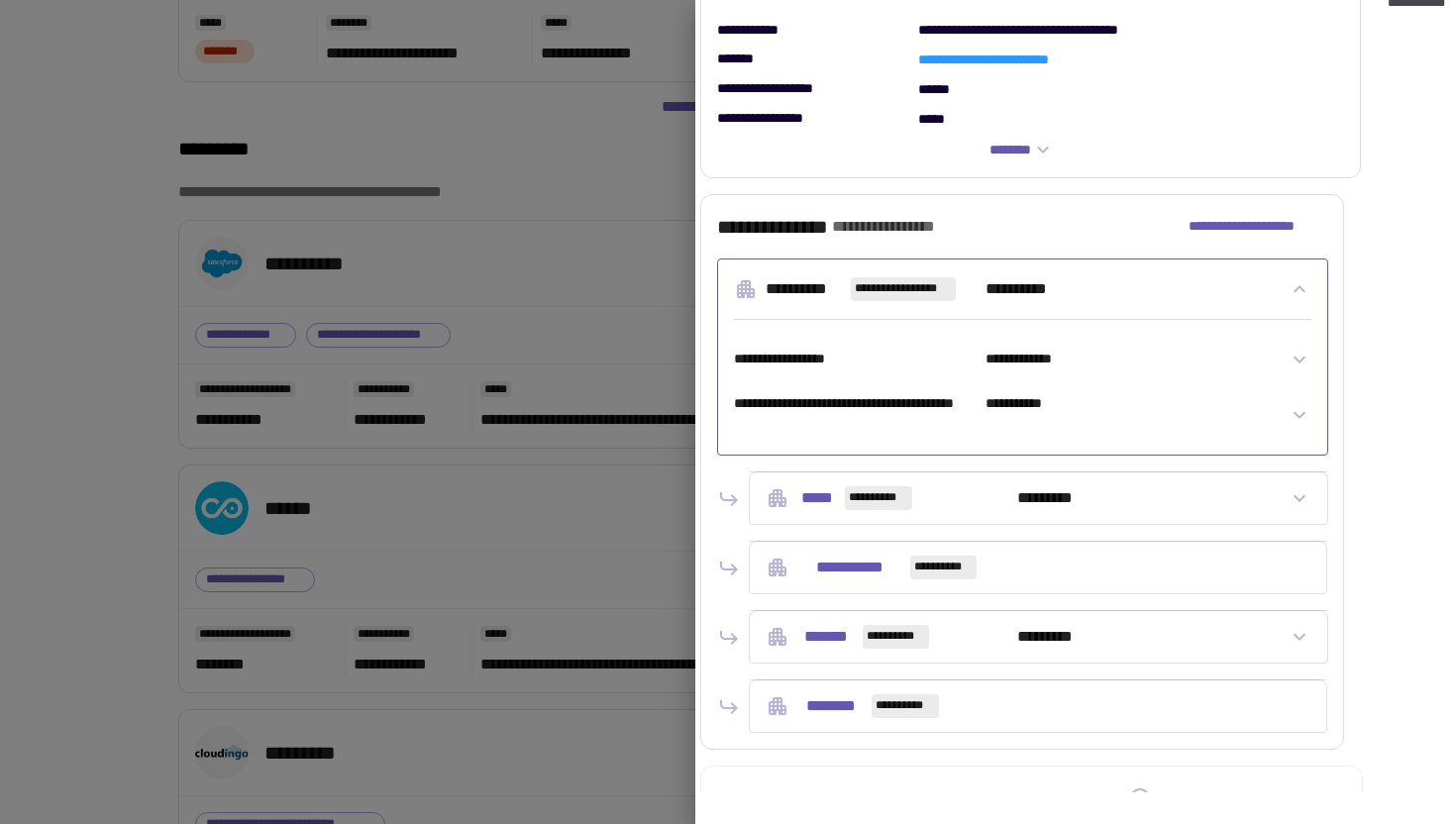click 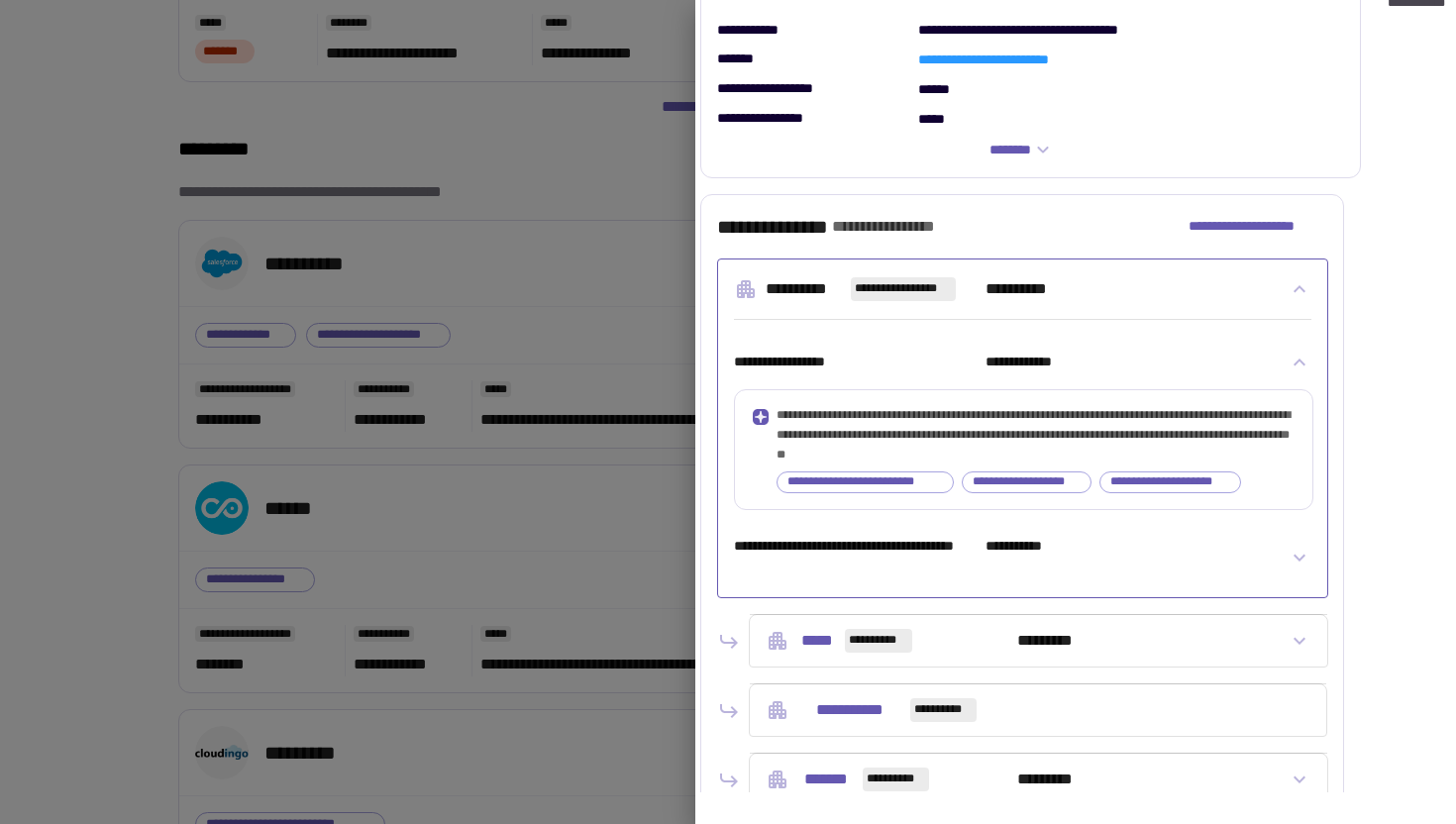 click 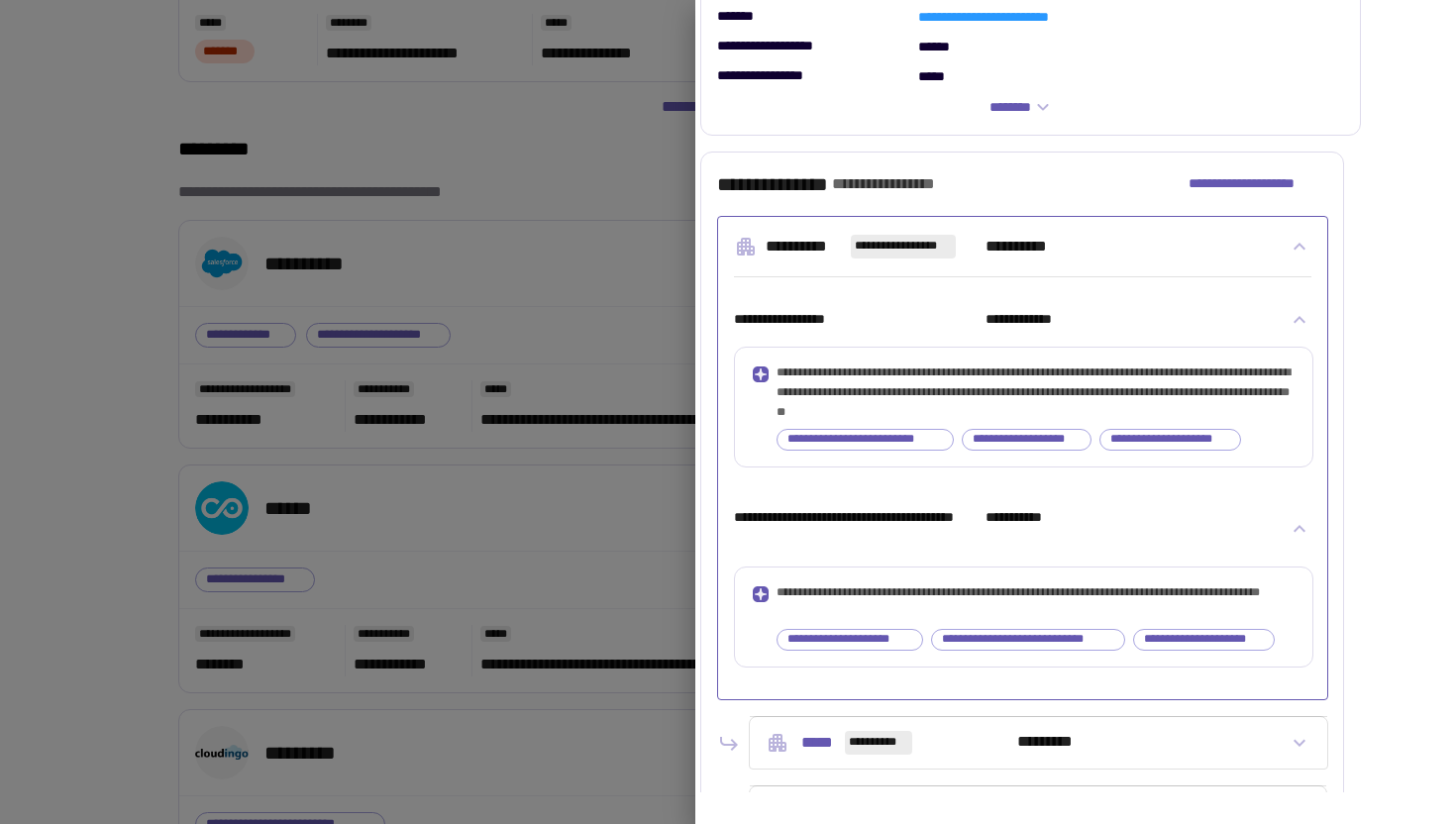 scroll, scrollTop: 502, scrollLeft: 0, axis: vertical 